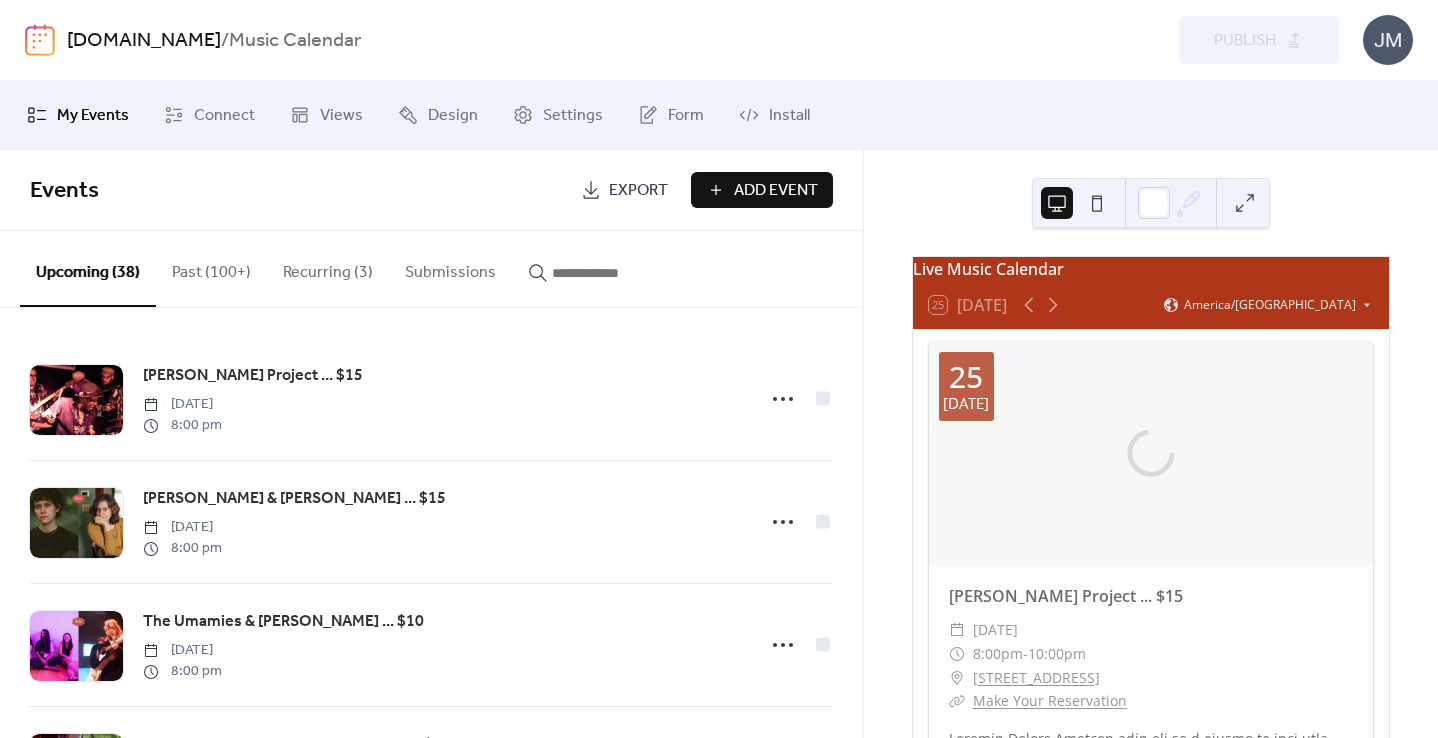 scroll, scrollTop: 0, scrollLeft: 0, axis: both 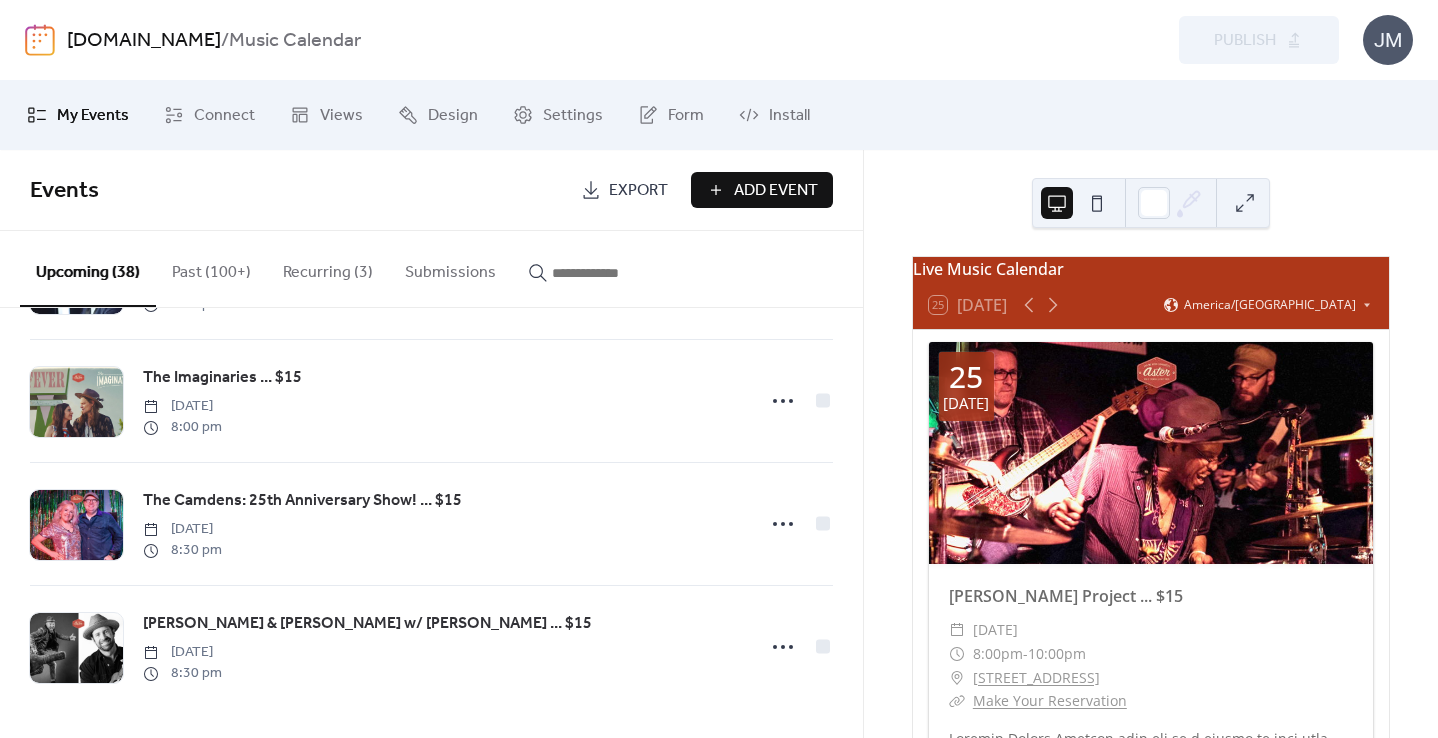 click on "[DOMAIN_NAME]" at bounding box center (144, 41) 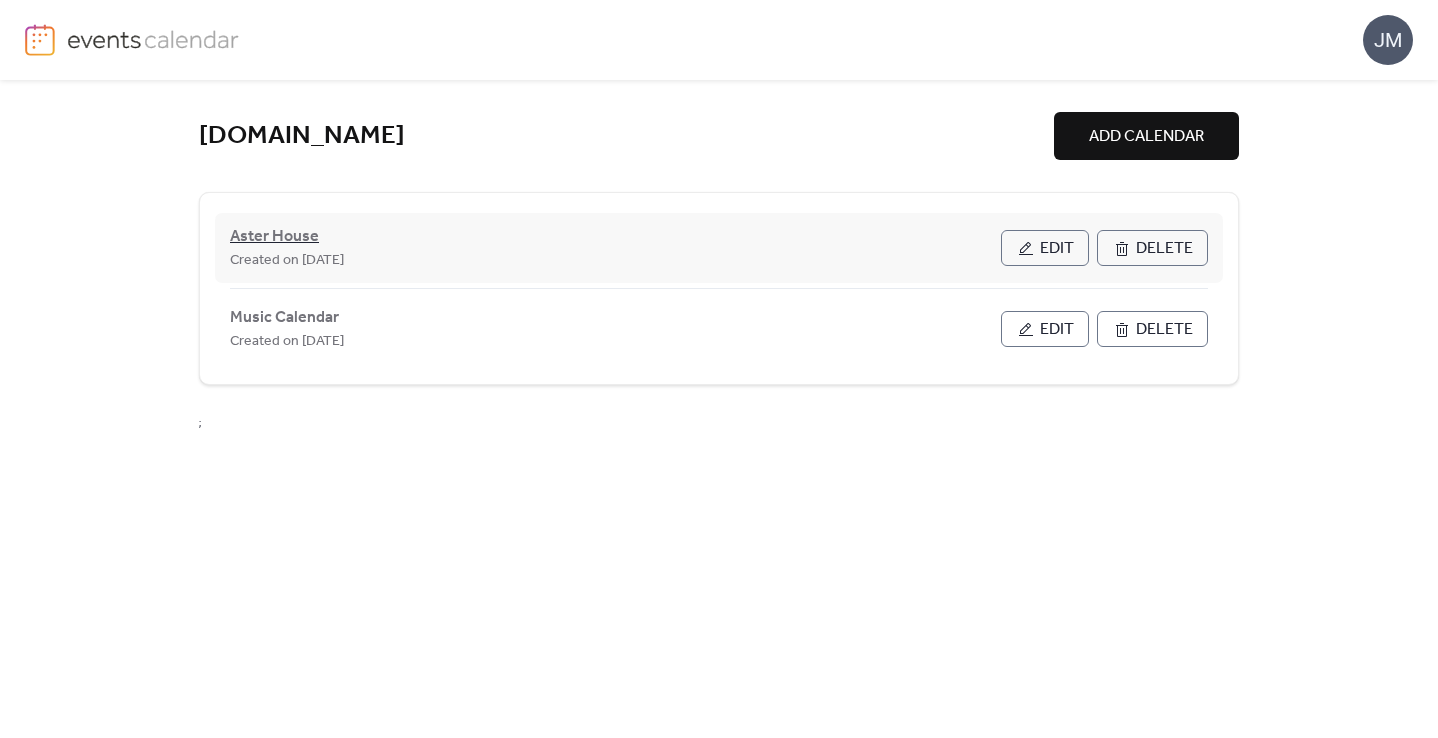 click on "Aster House" at bounding box center [274, 237] 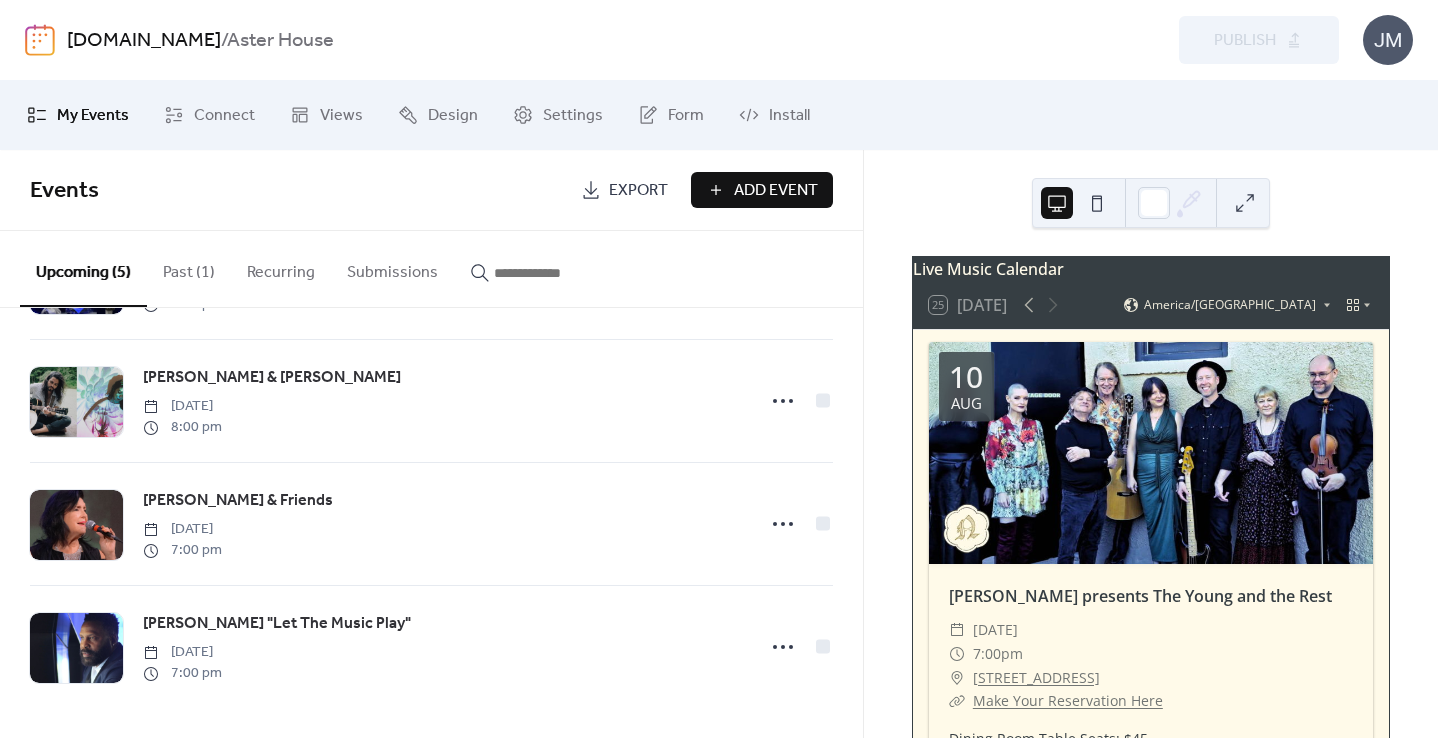 scroll, scrollTop: 0, scrollLeft: 0, axis: both 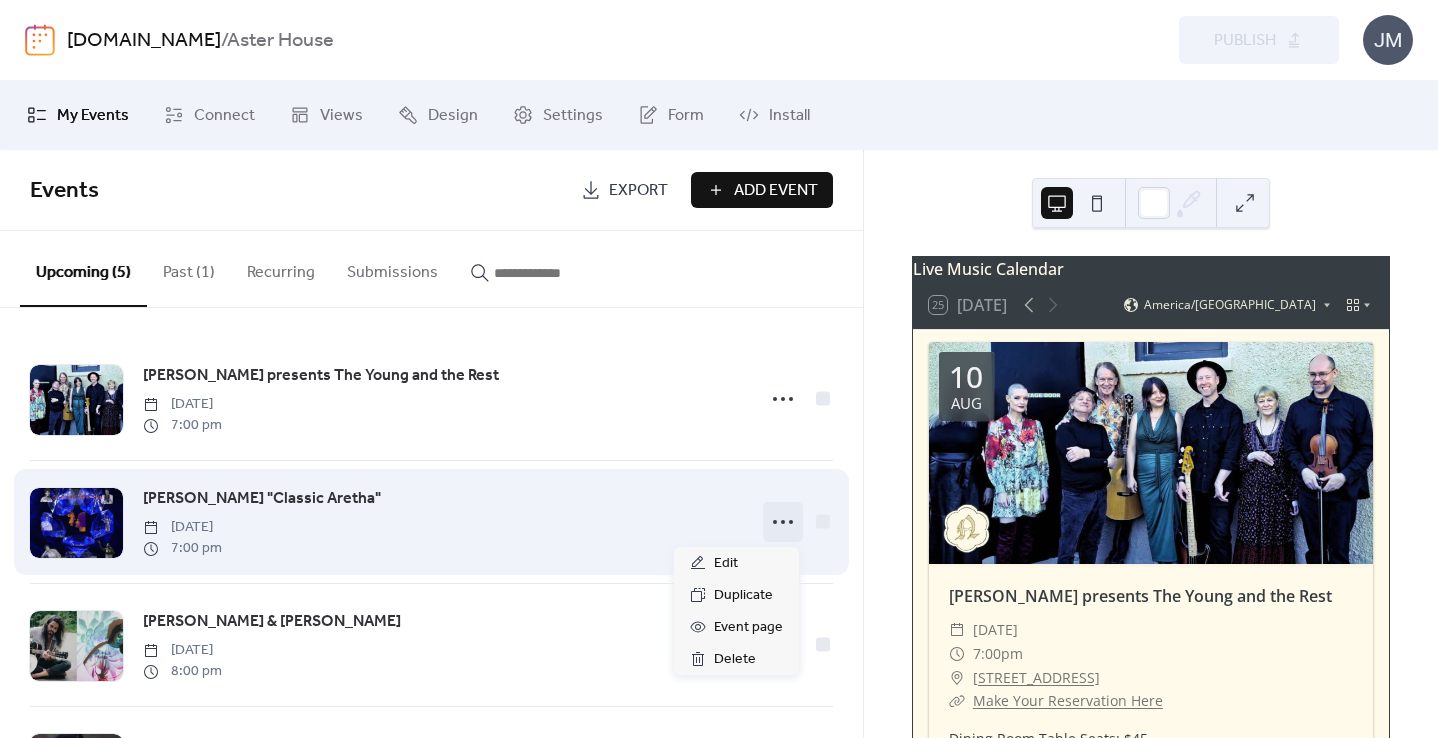click 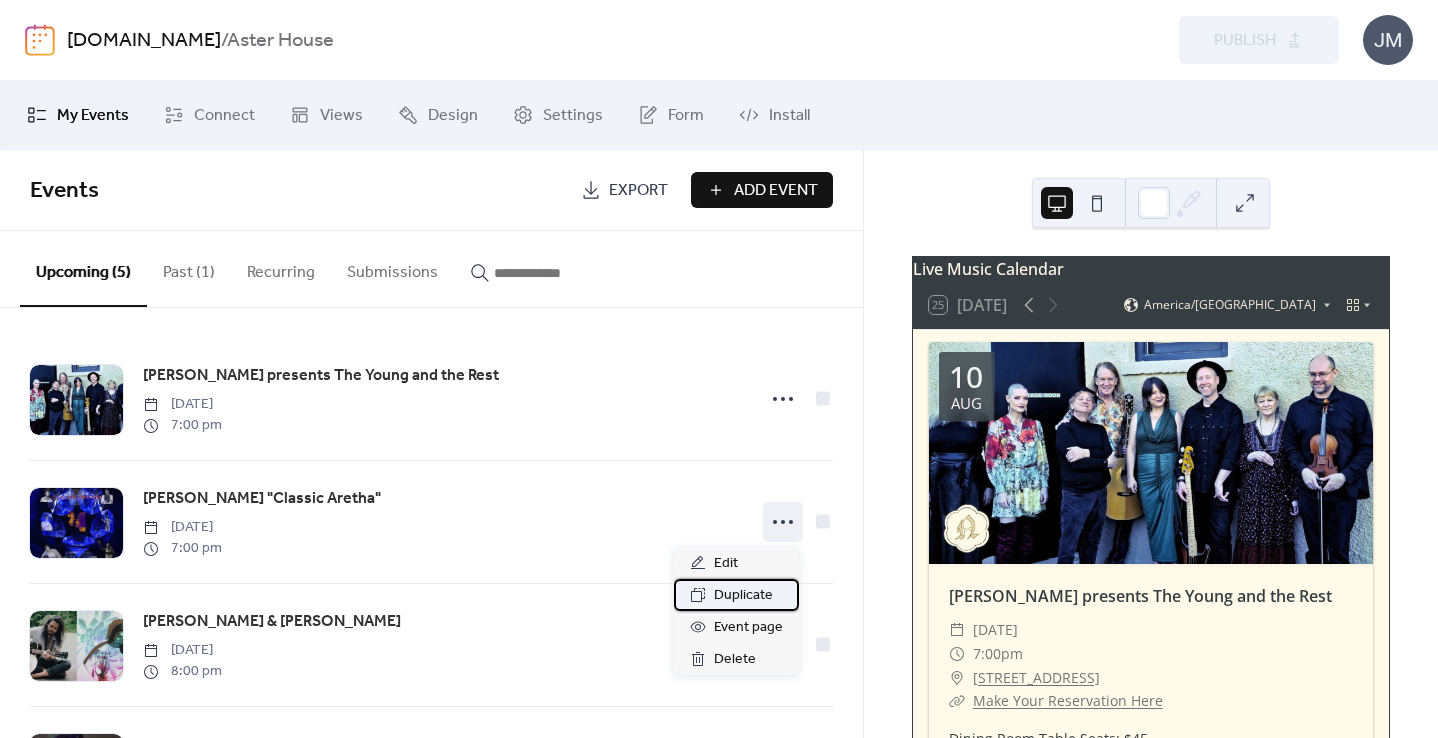click on "Duplicate" at bounding box center (743, 596) 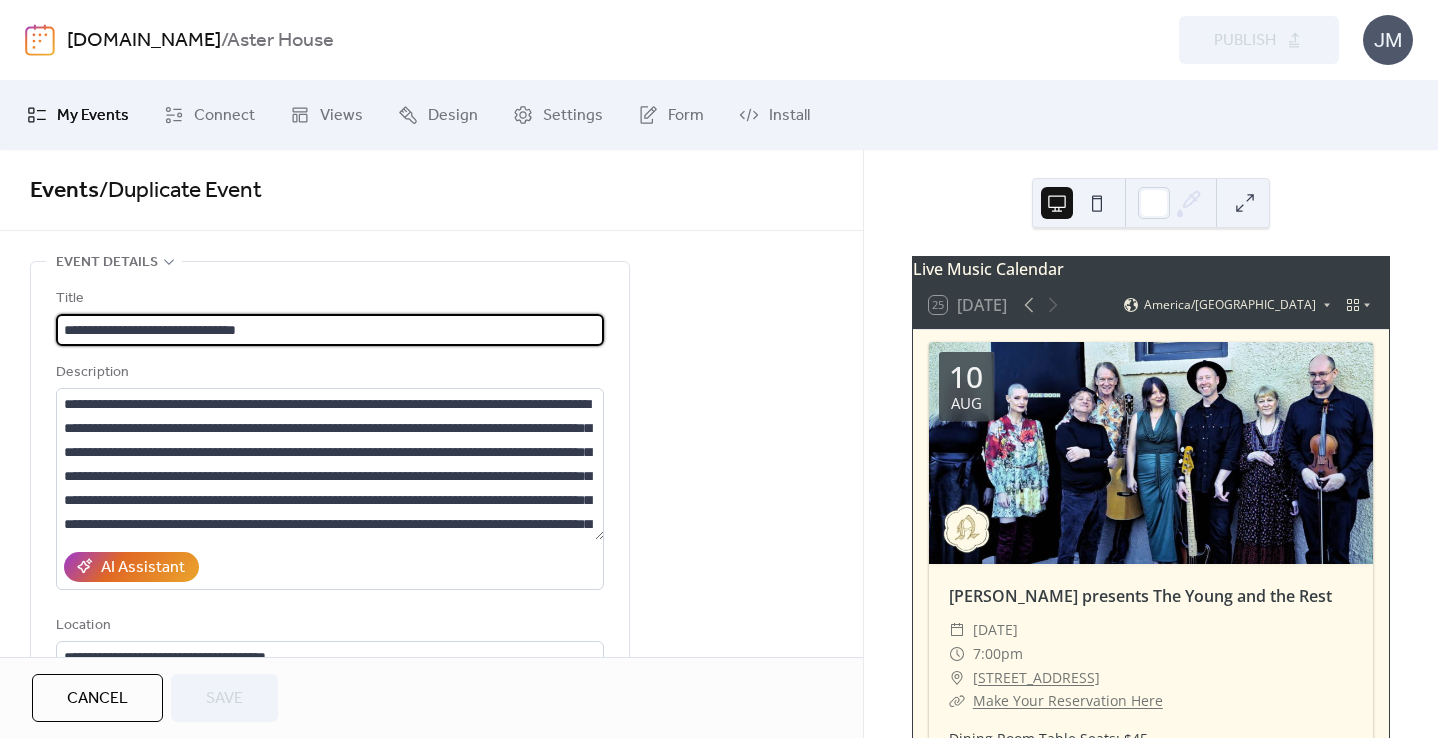 scroll, scrollTop: 151, scrollLeft: 0, axis: vertical 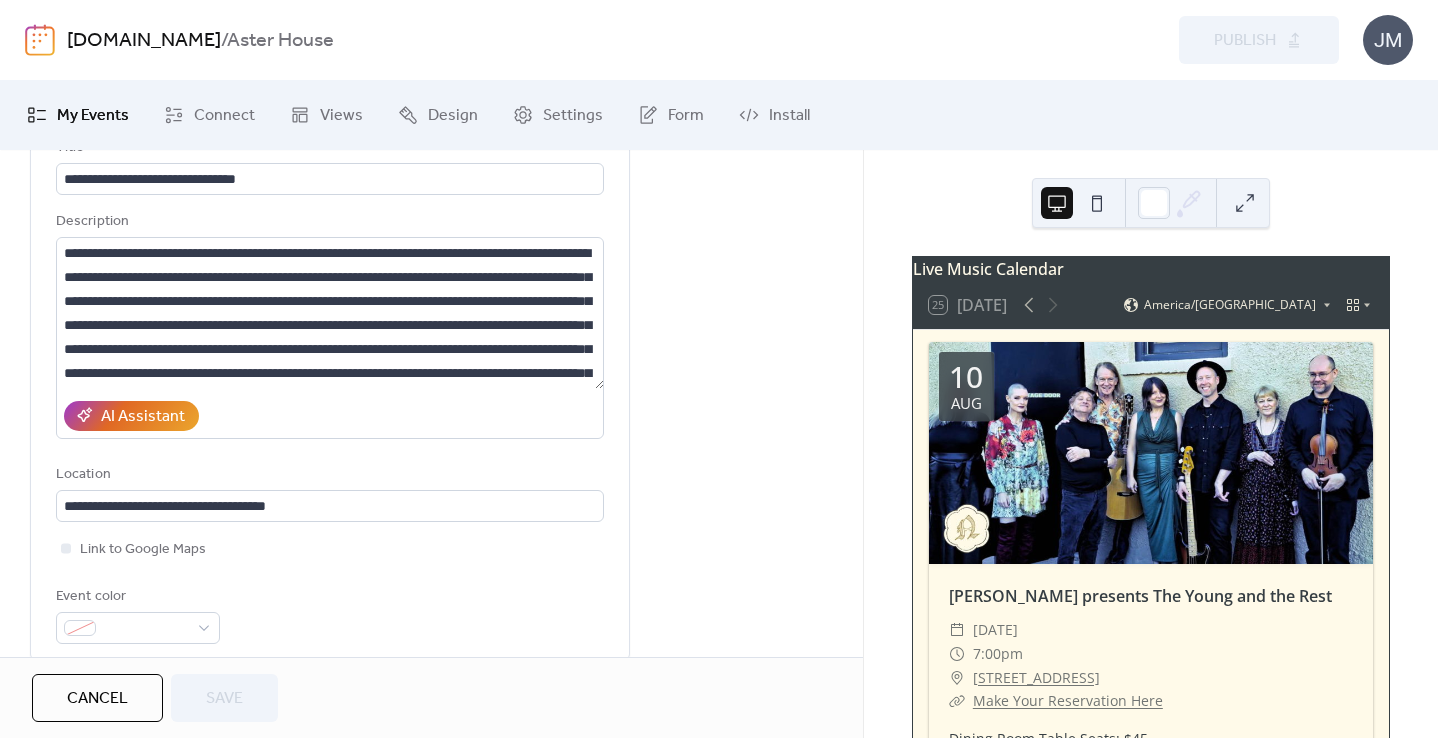 click on "Cancel" at bounding box center [97, 699] 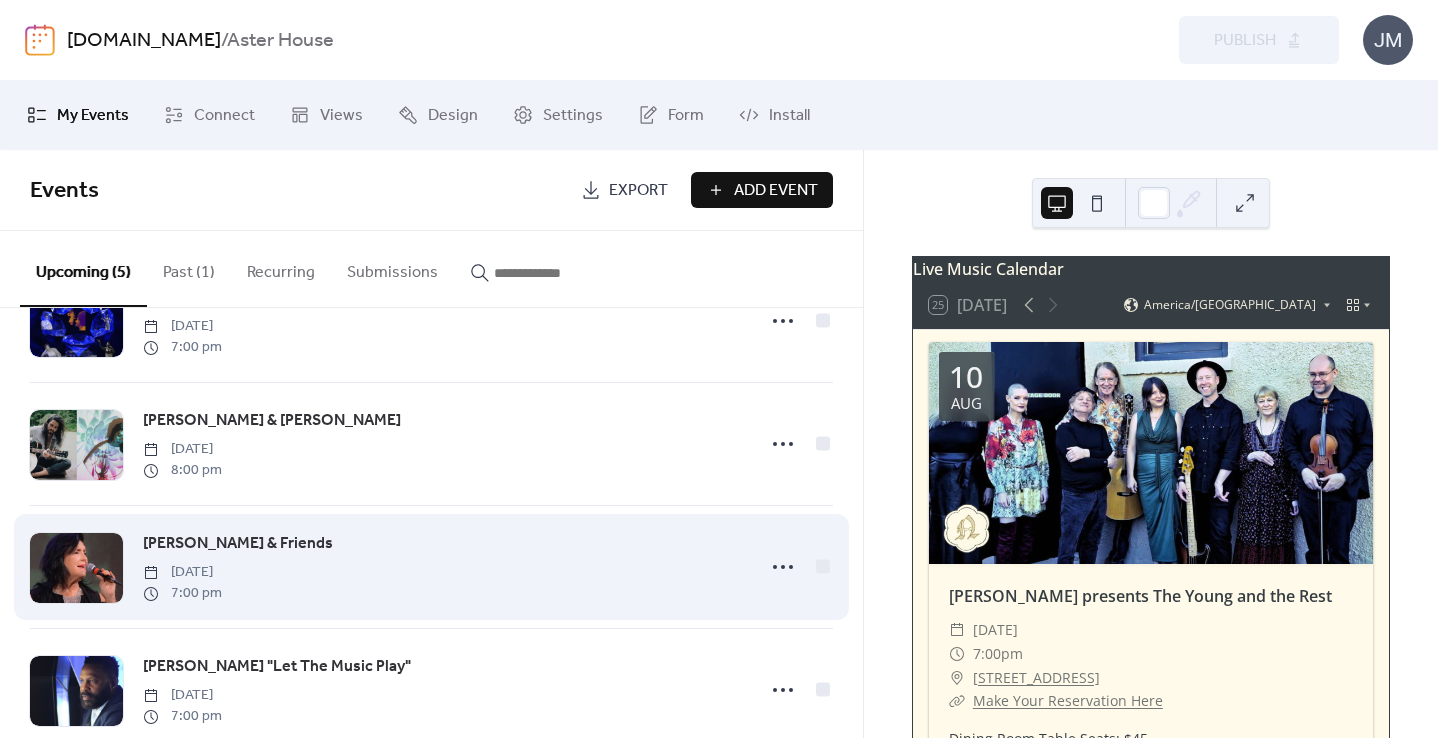 scroll, scrollTop: 0, scrollLeft: 0, axis: both 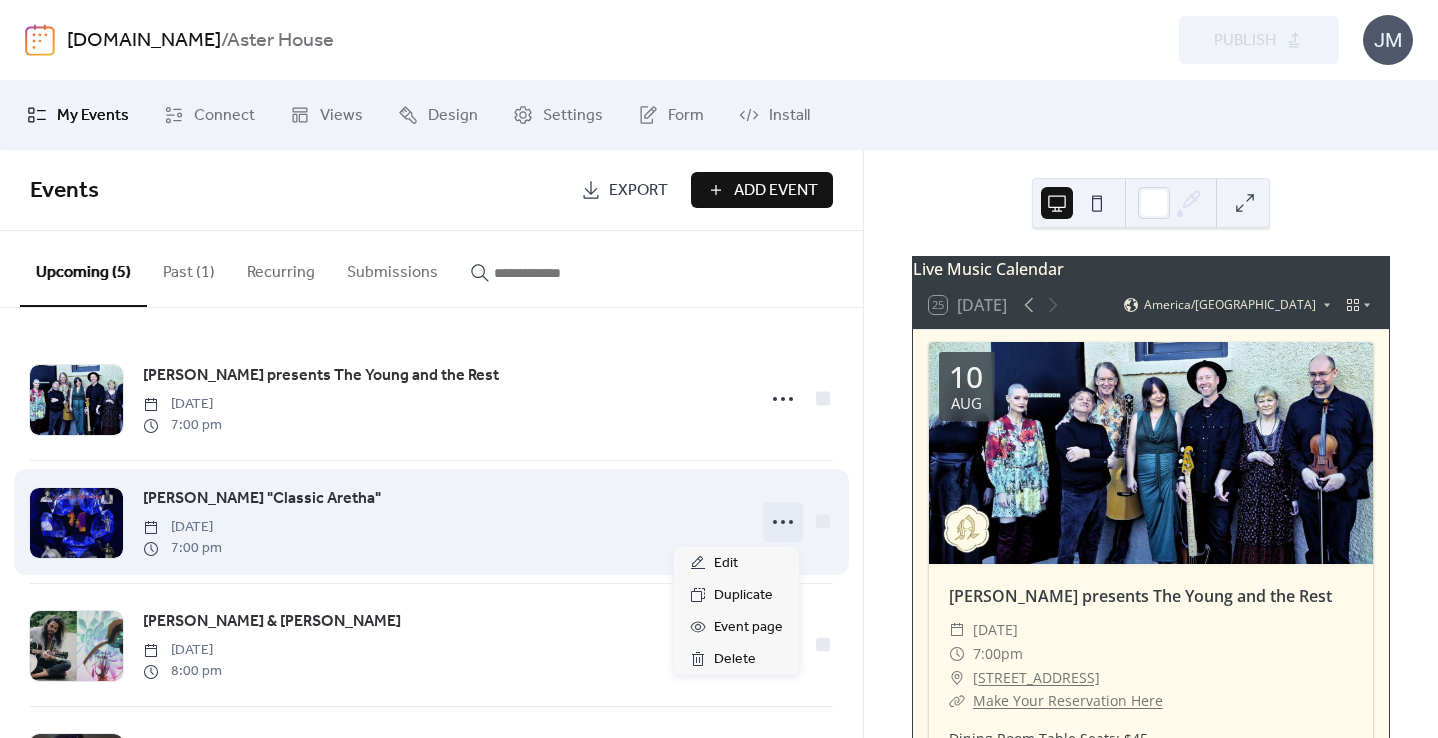 click 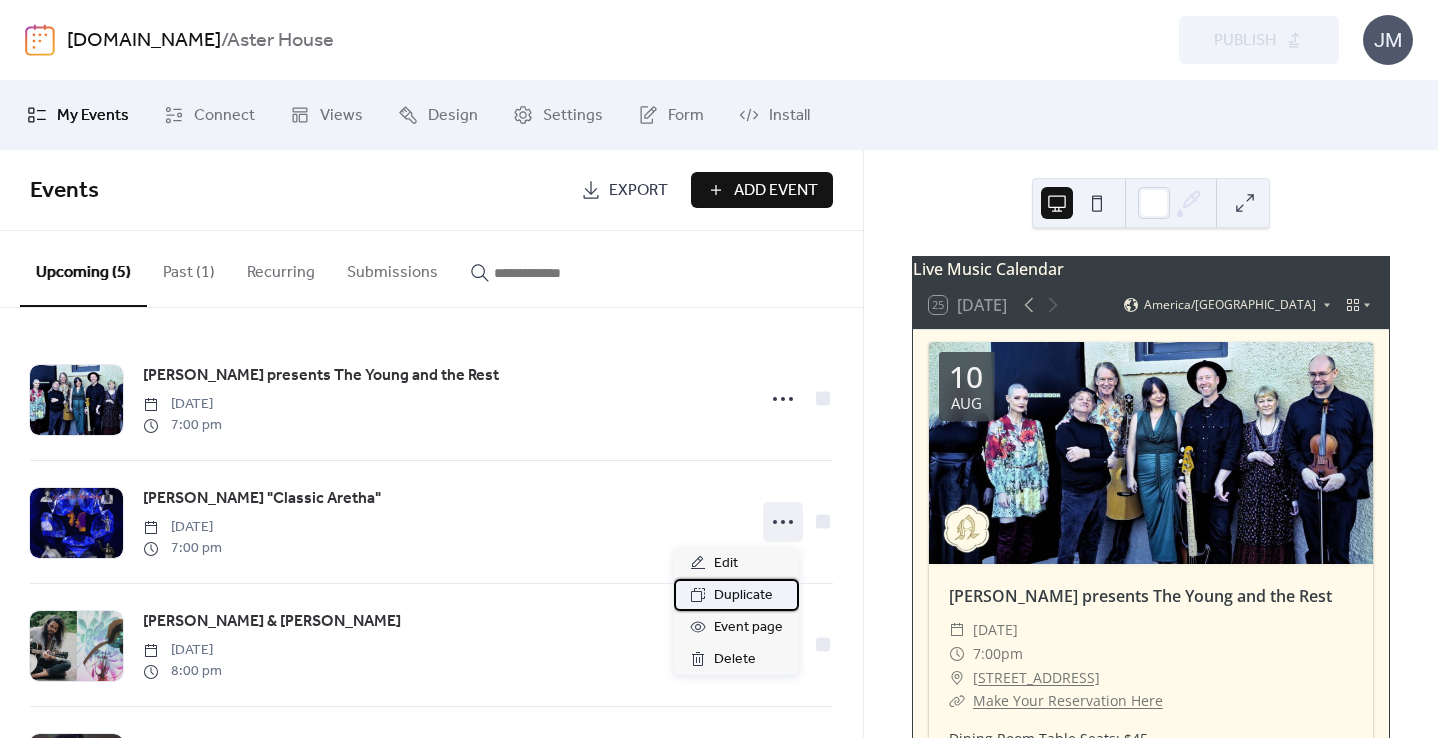 click on "Duplicate" at bounding box center (743, 596) 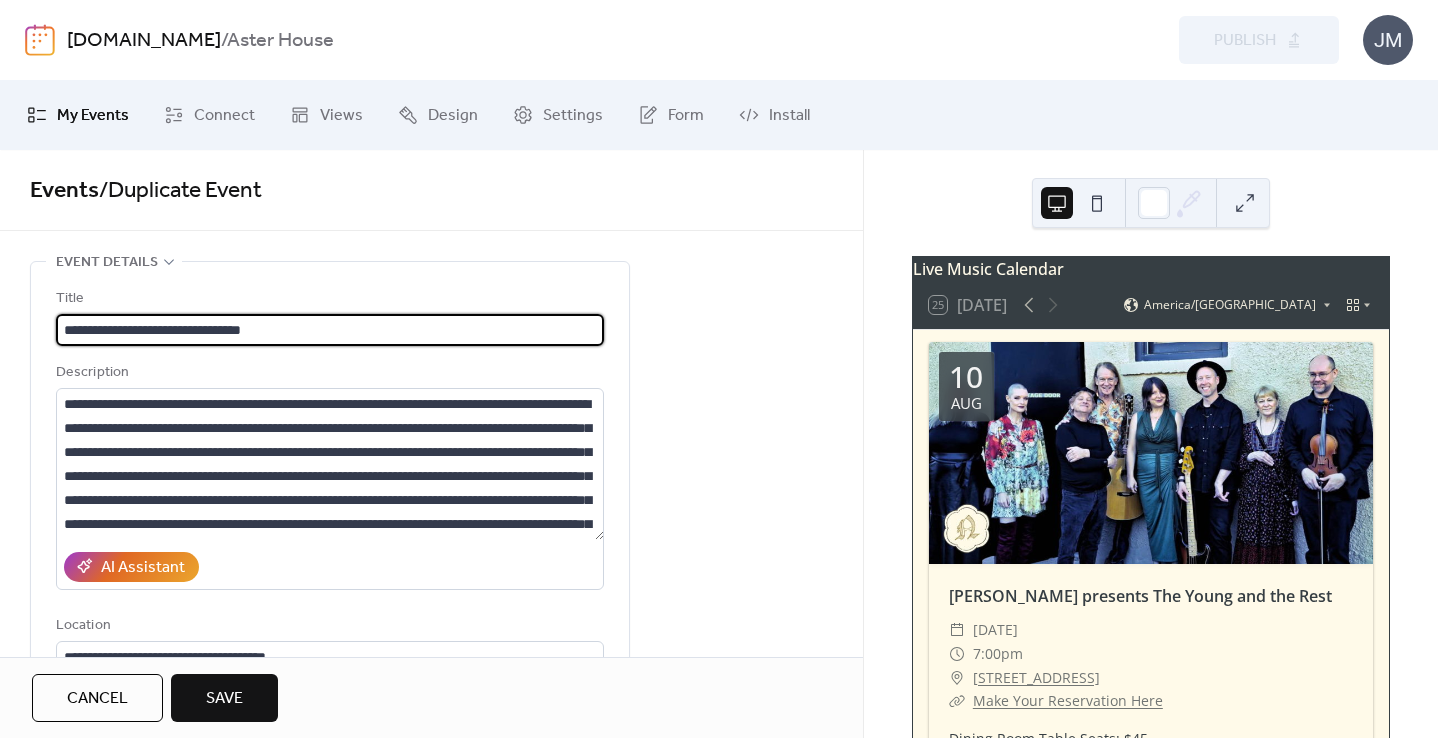 type on "**********" 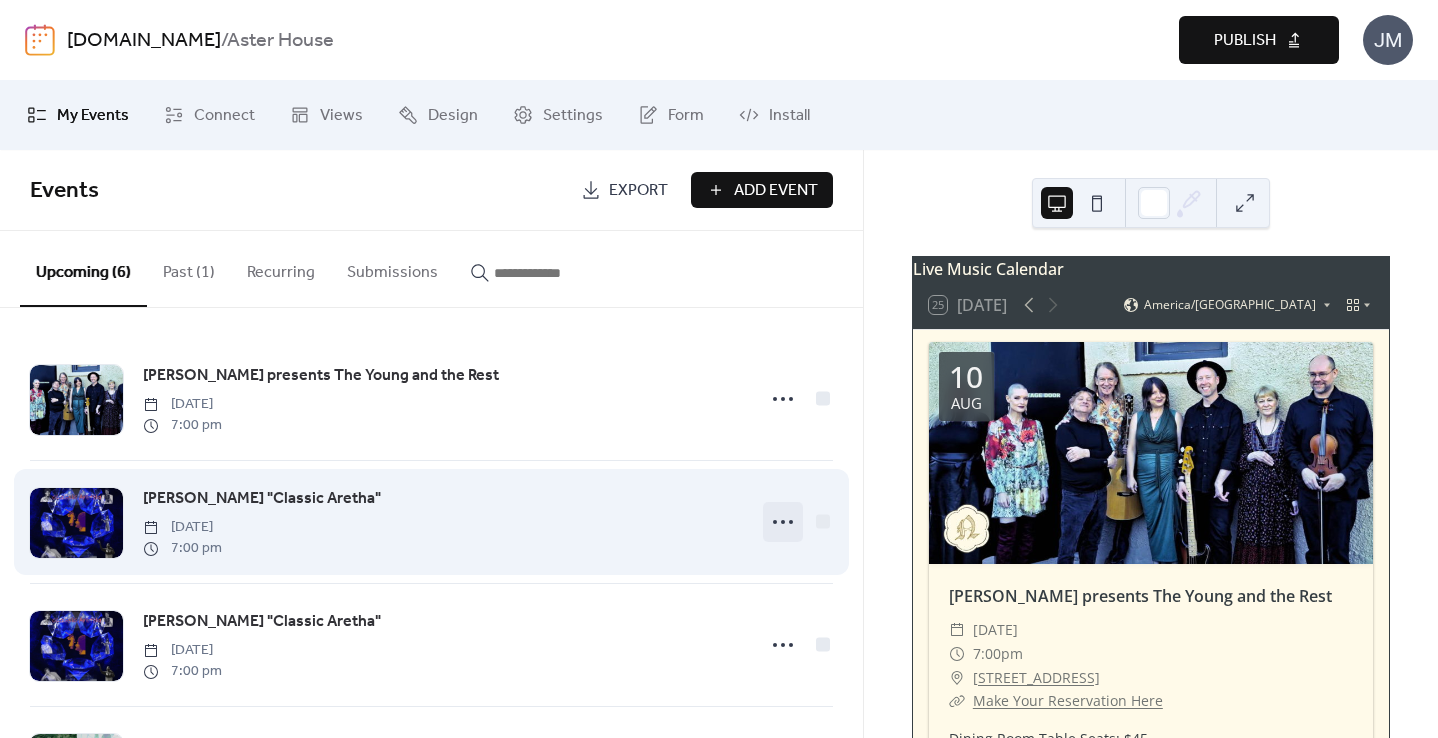 click 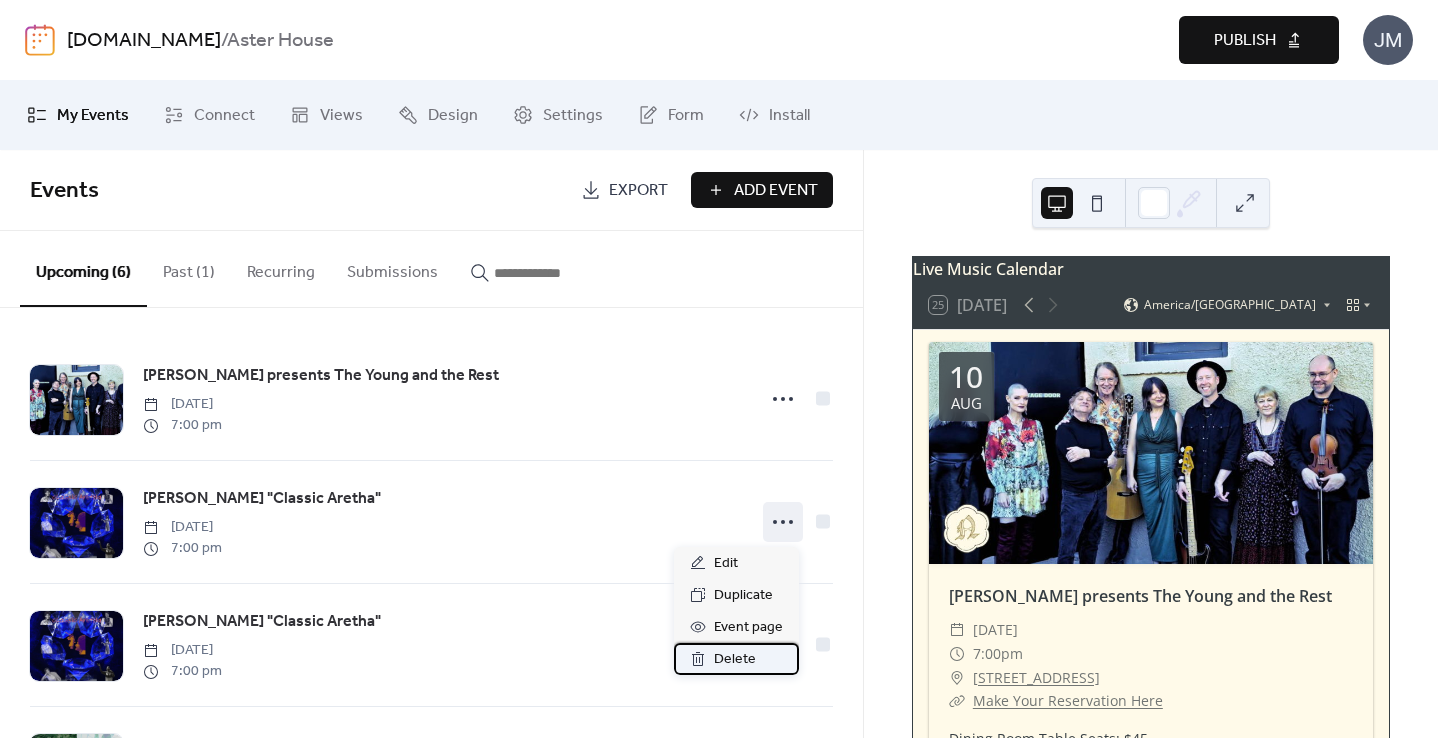 click on "Delete" at bounding box center (735, 660) 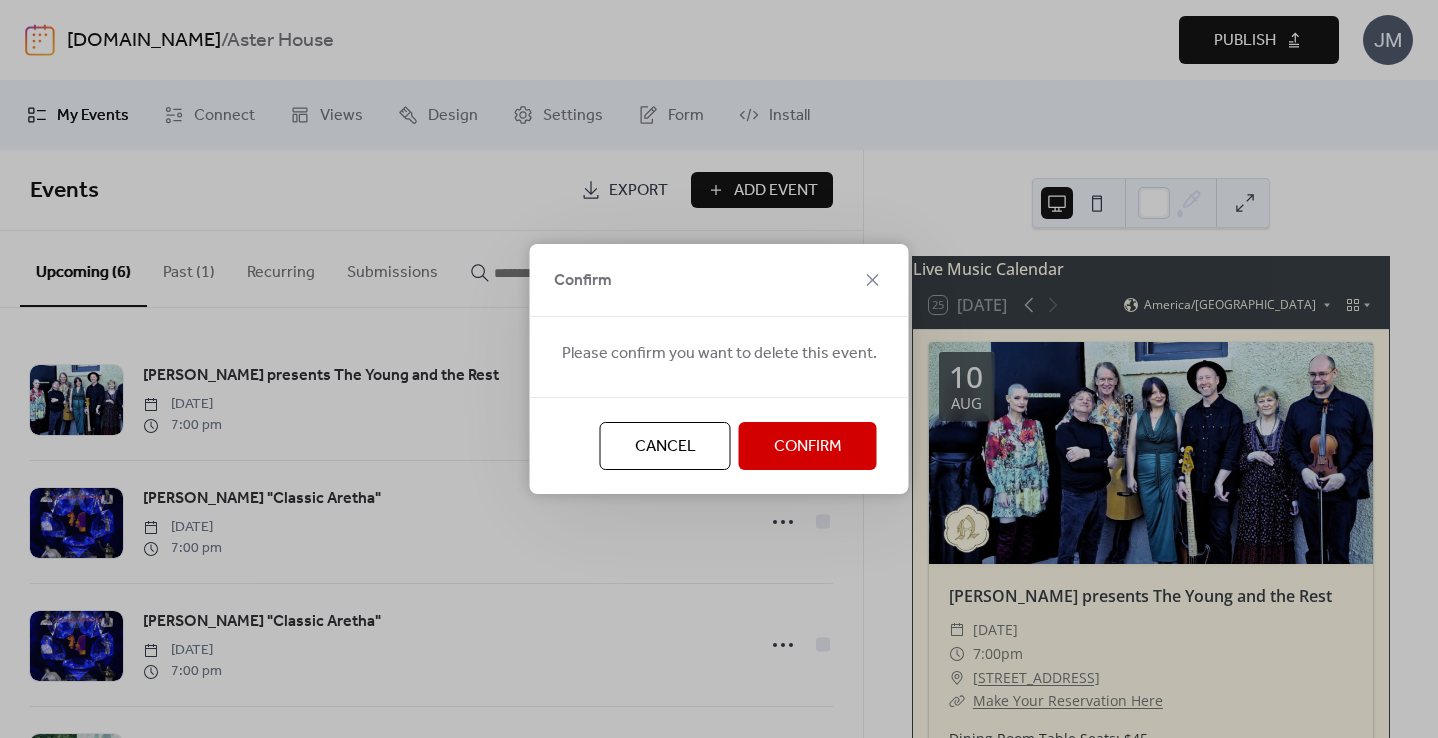 click on "Confirm" at bounding box center (808, 447) 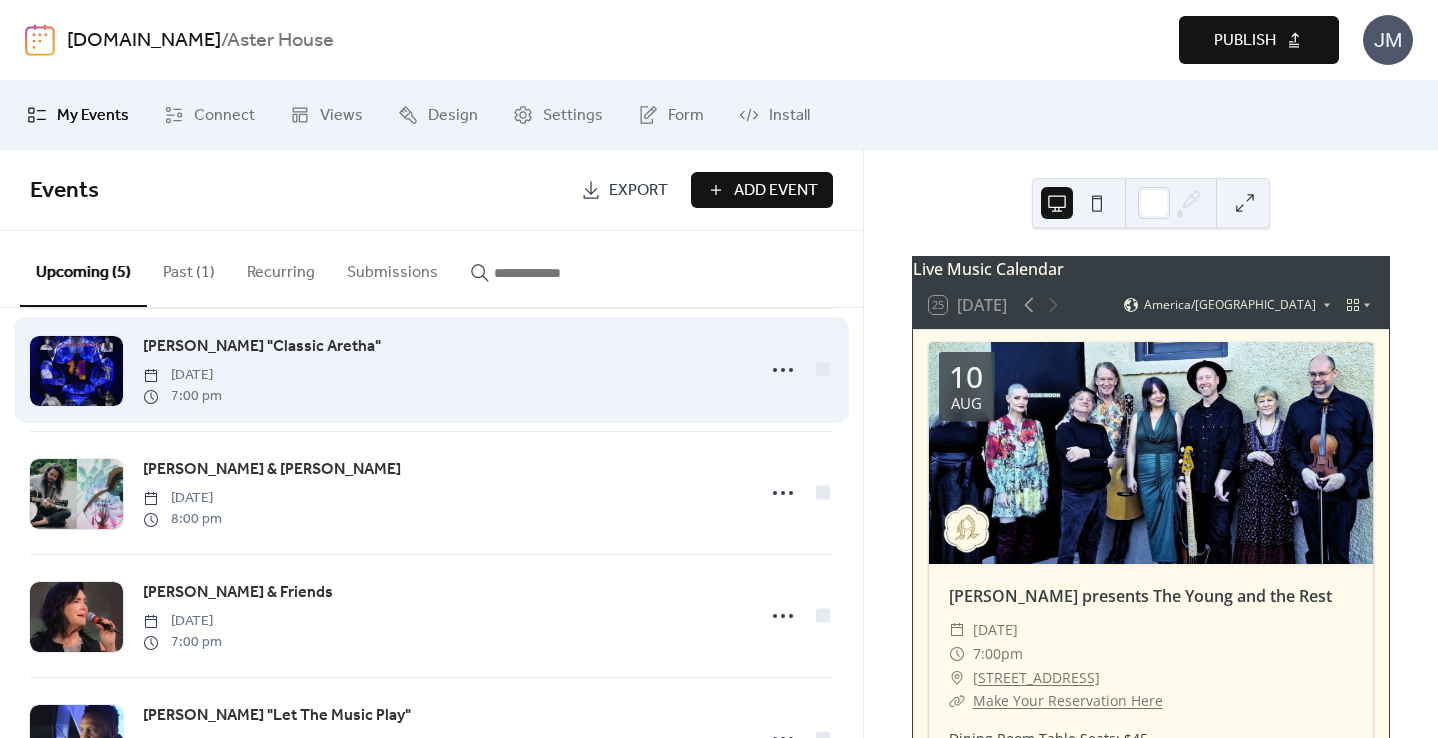 scroll, scrollTop: 162, scrollLeft: 0, axis: vertical 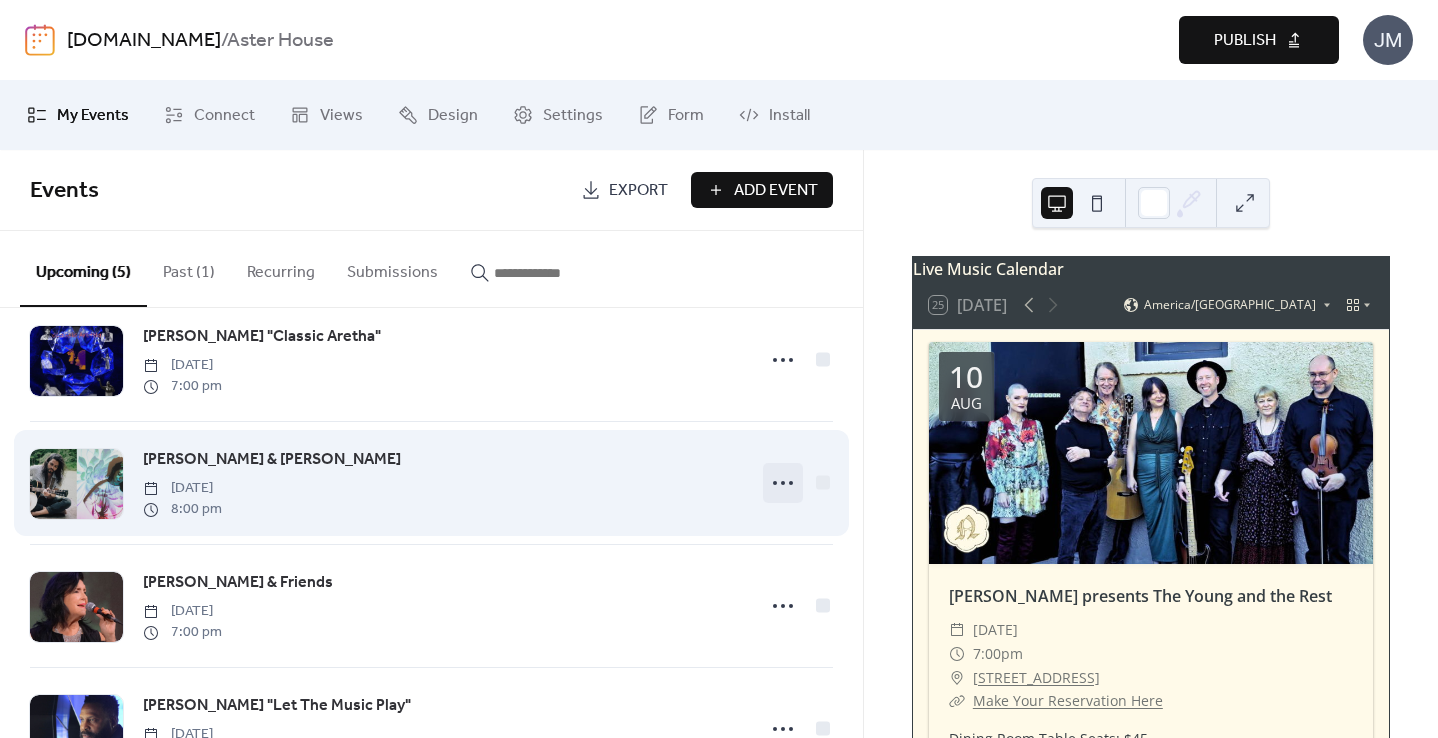 click 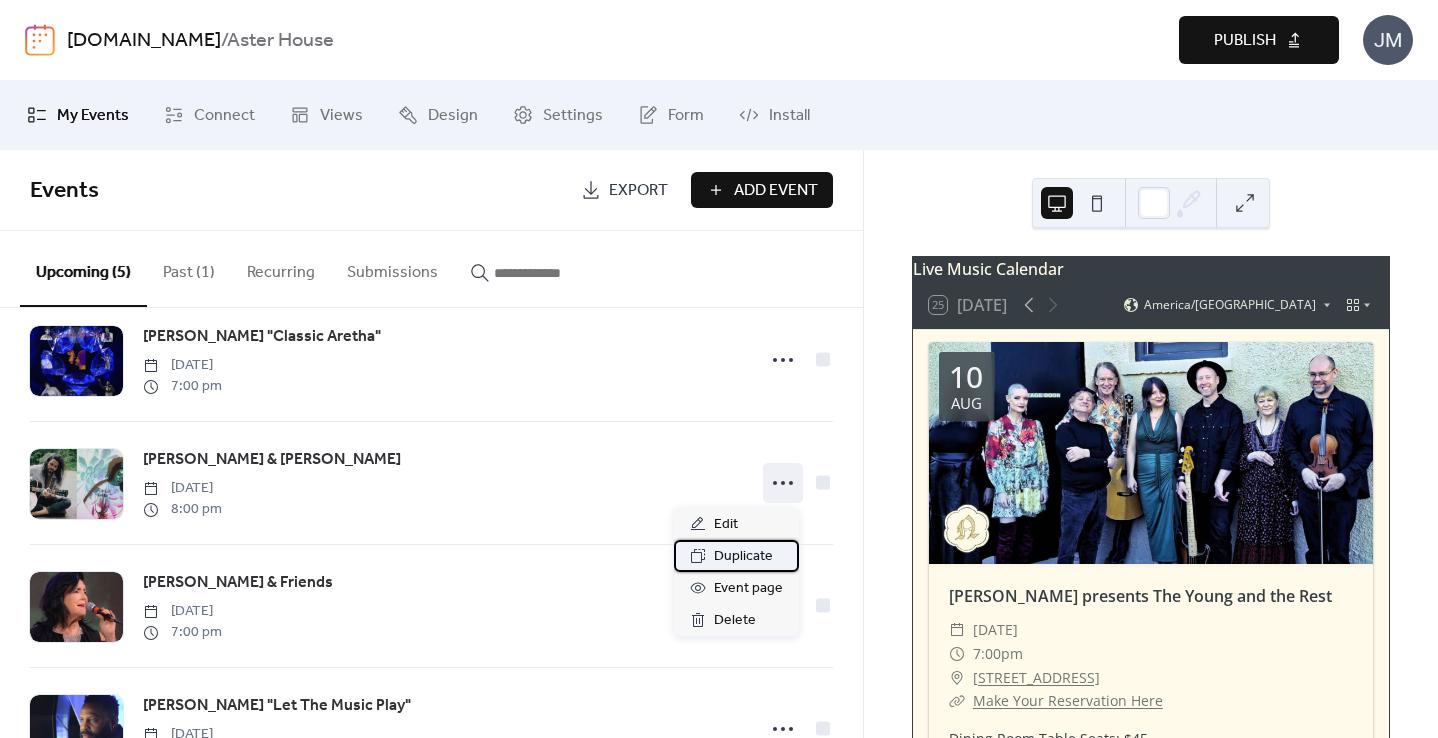 click on "Duplicate" at bounding box center [743, 557] 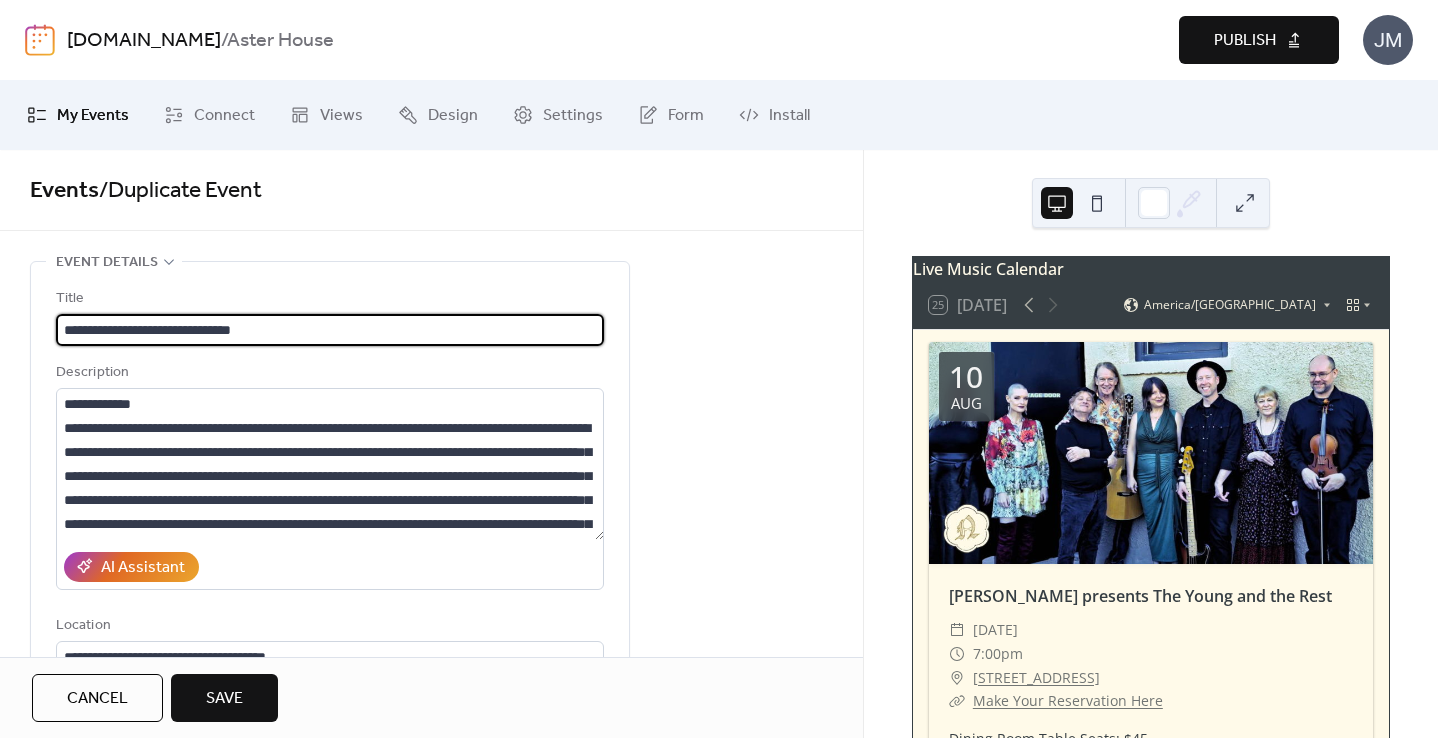 type on "**********" 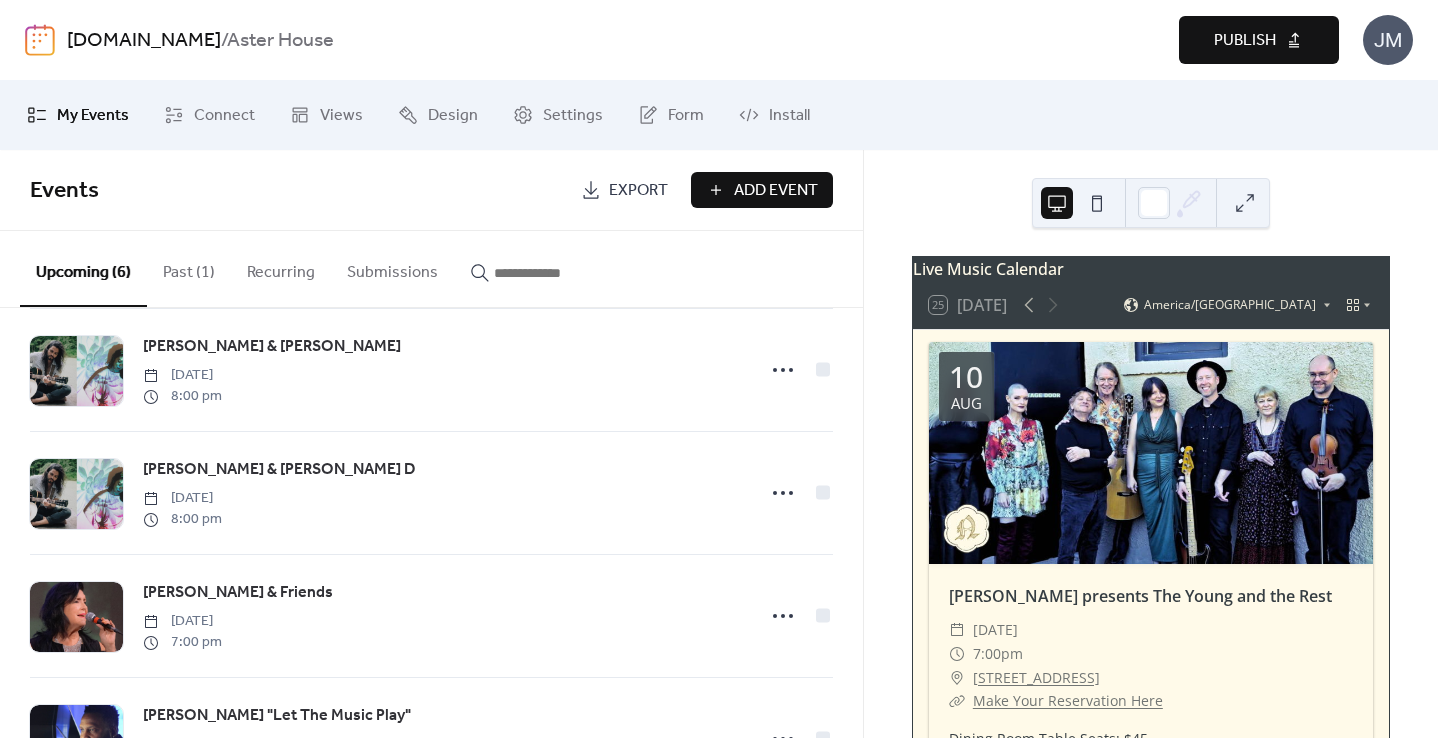 scroll, scrollTop: 291, scrollLeft: 0, axis: vertical 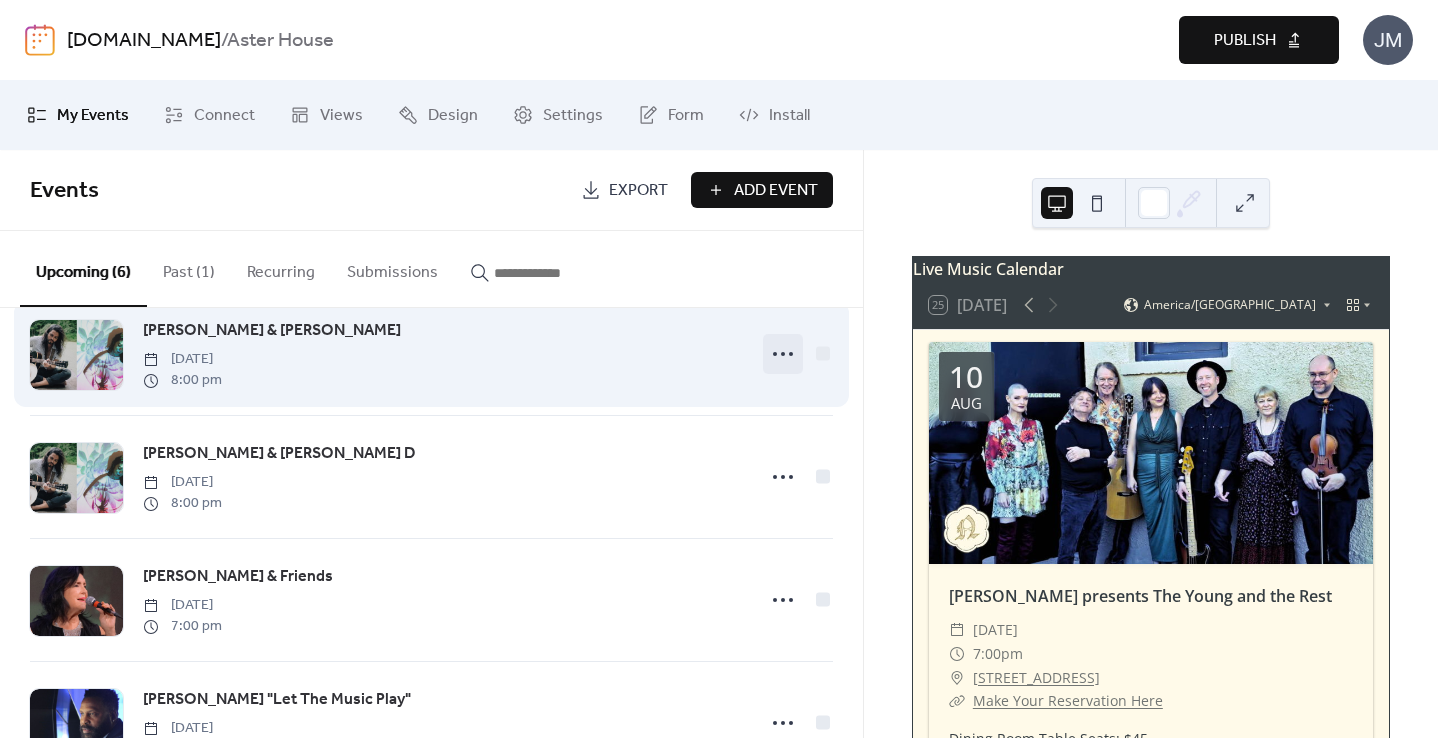 click 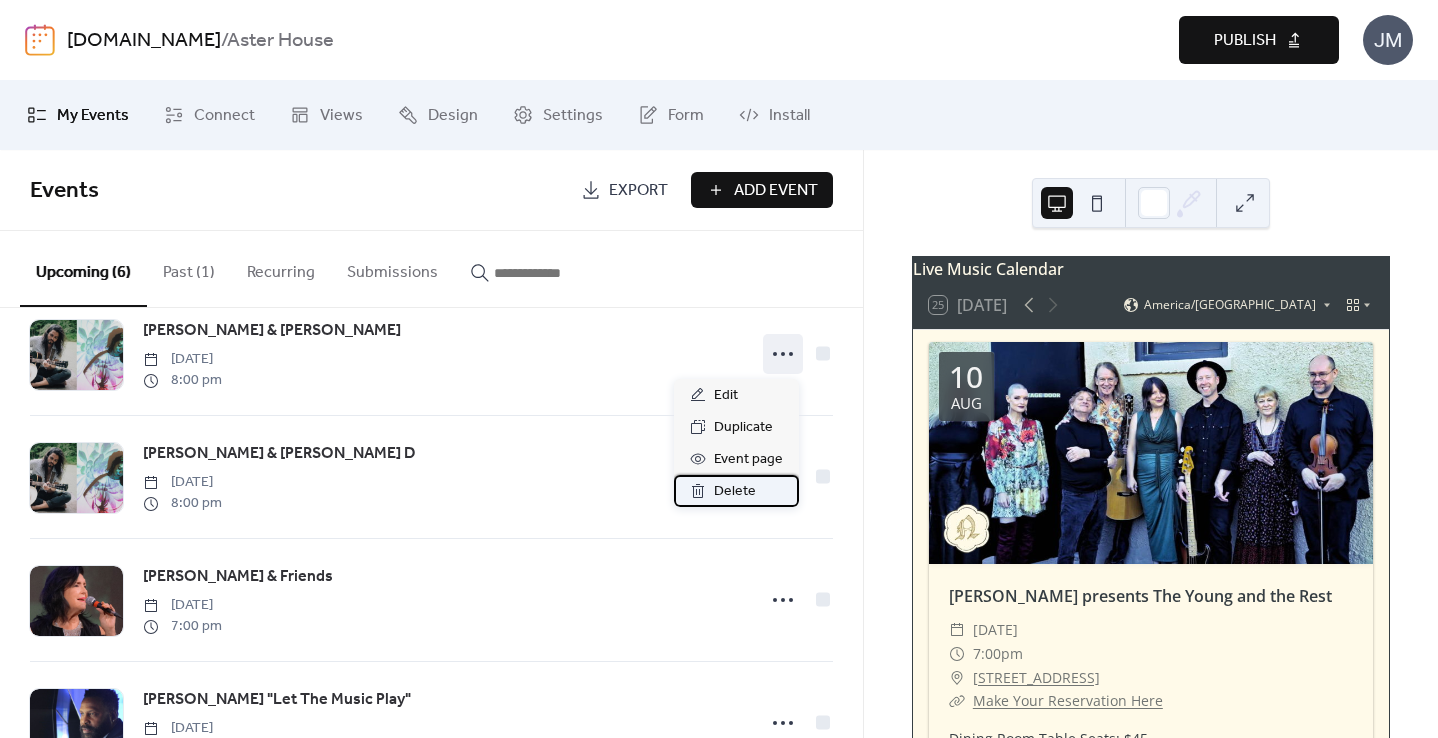 click on "Delete" at bounding box center (735, 492) 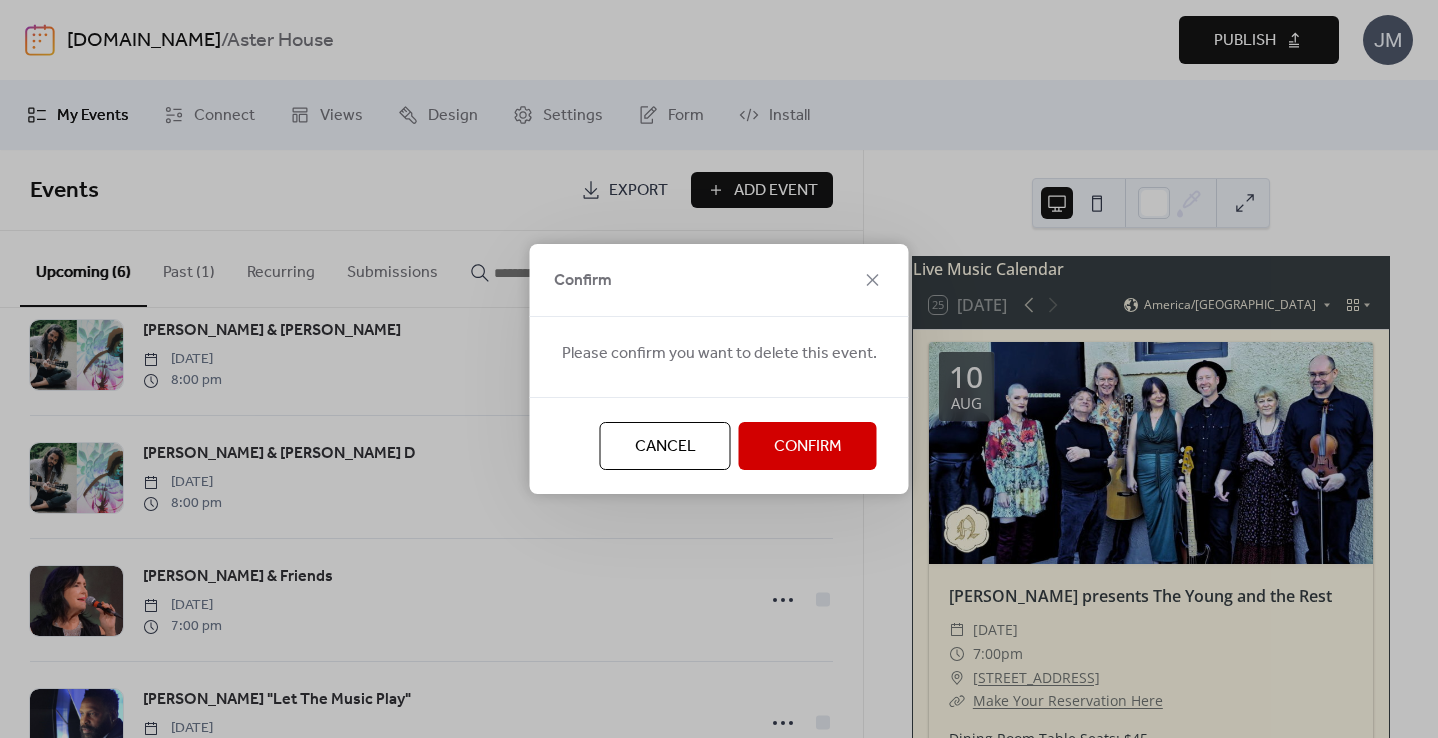click on "Confirm" at bounding box center (808, 446) 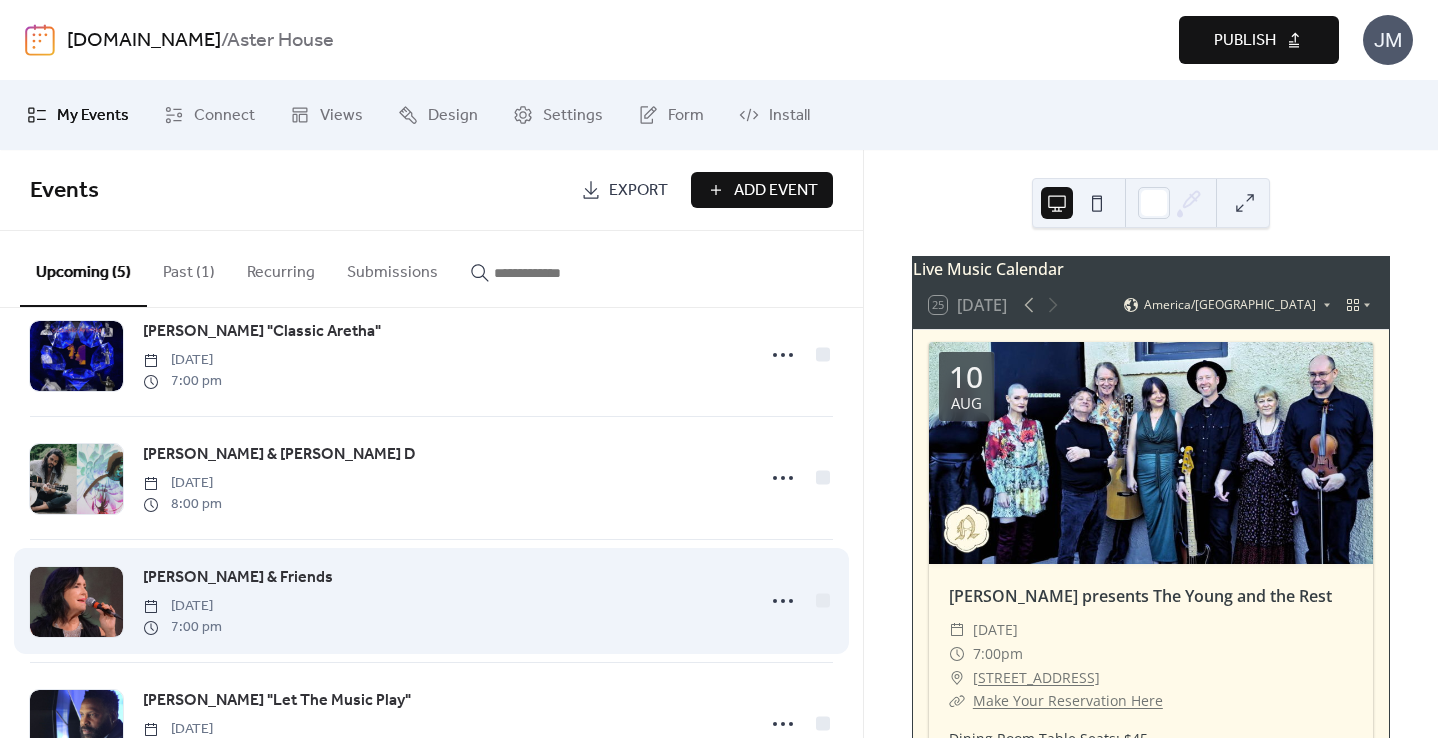 scroll, scrollTop: 246, scrollLeft: 0, axis: vertical 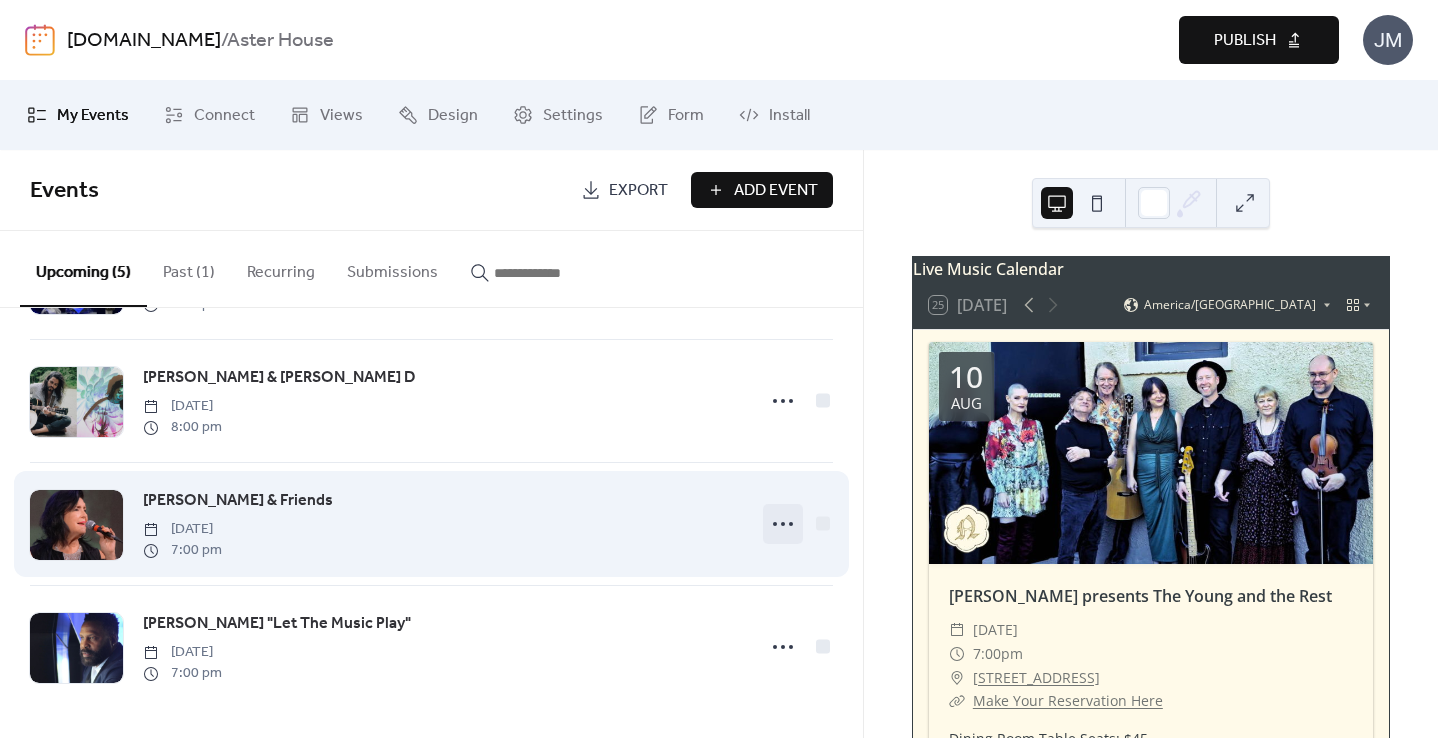 click 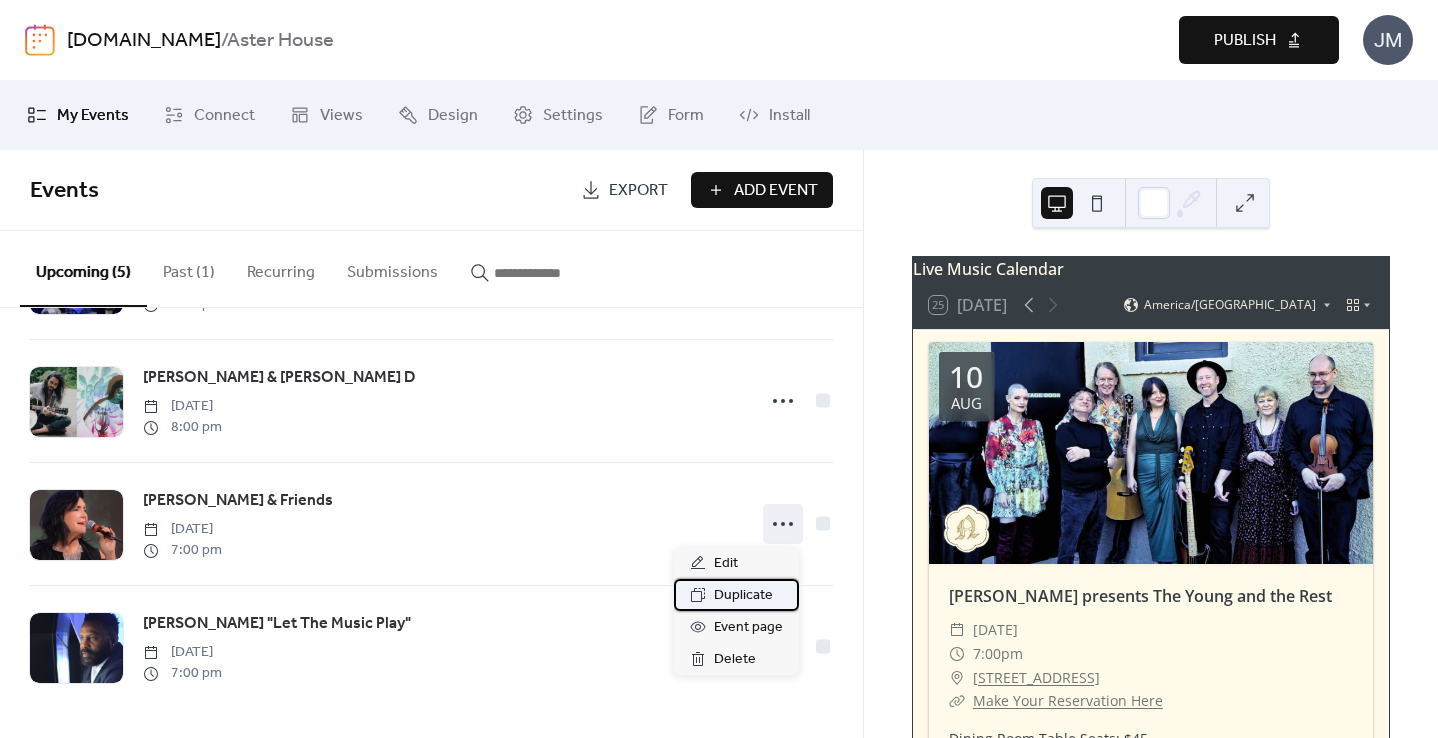 click on "Duplicate" at bounding box center [743, 596] 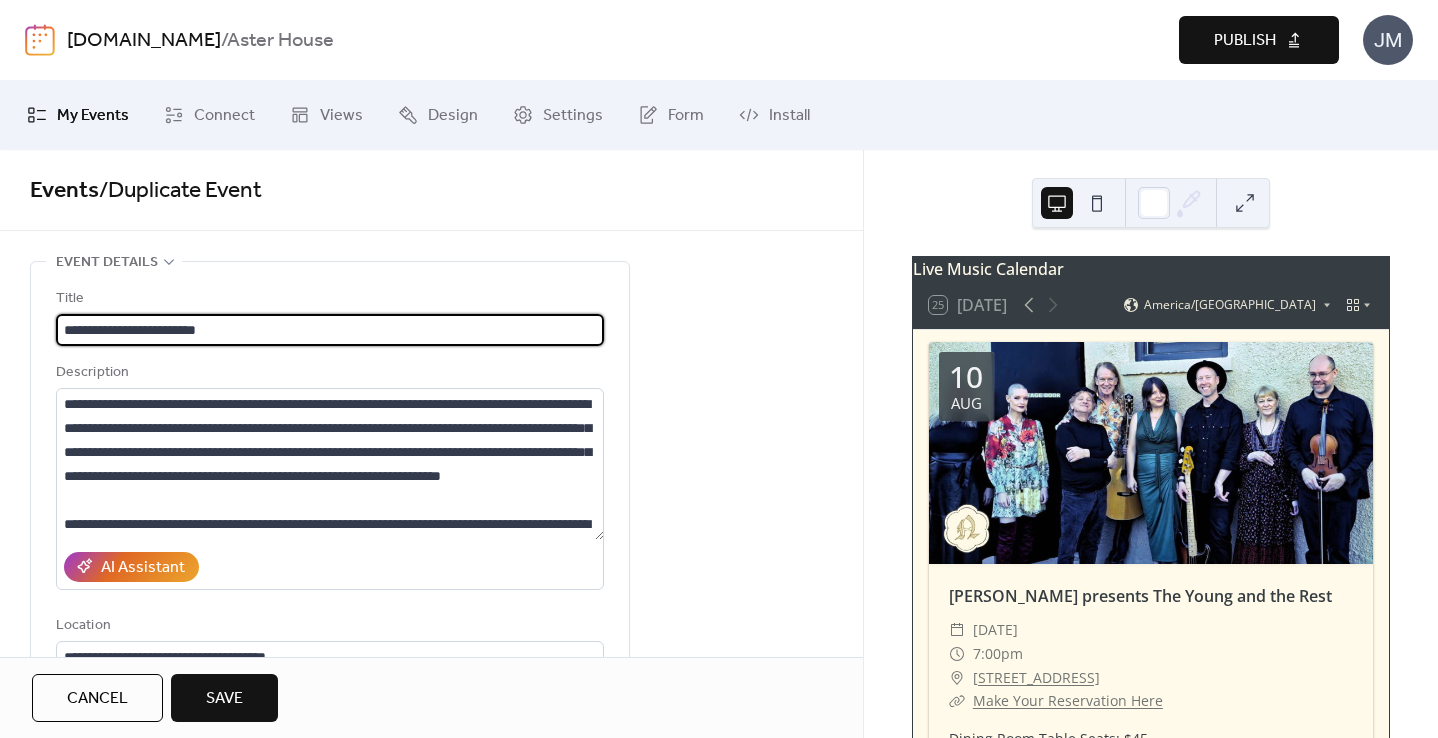 type on "**********" 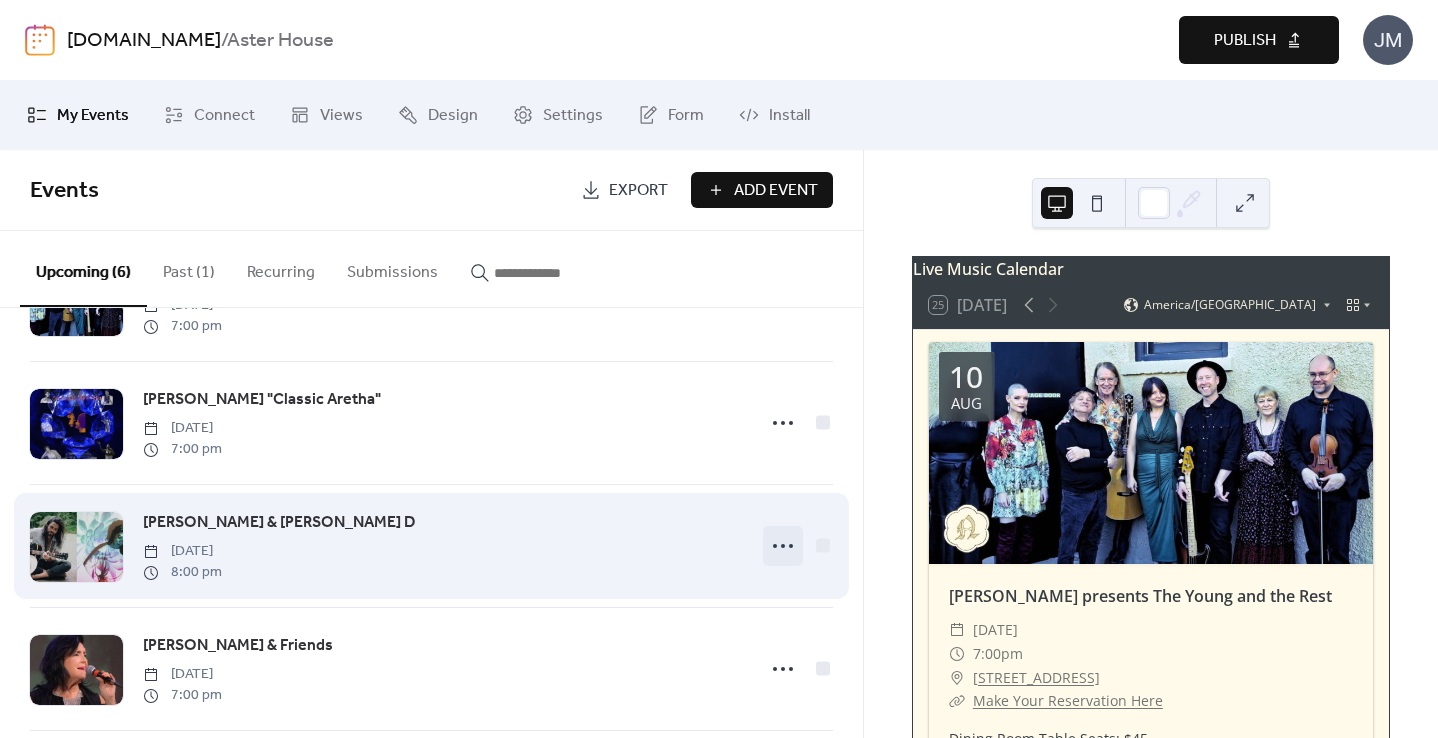 scroll, scrollTop: 222, scrollLeft: 0, axis: vertical 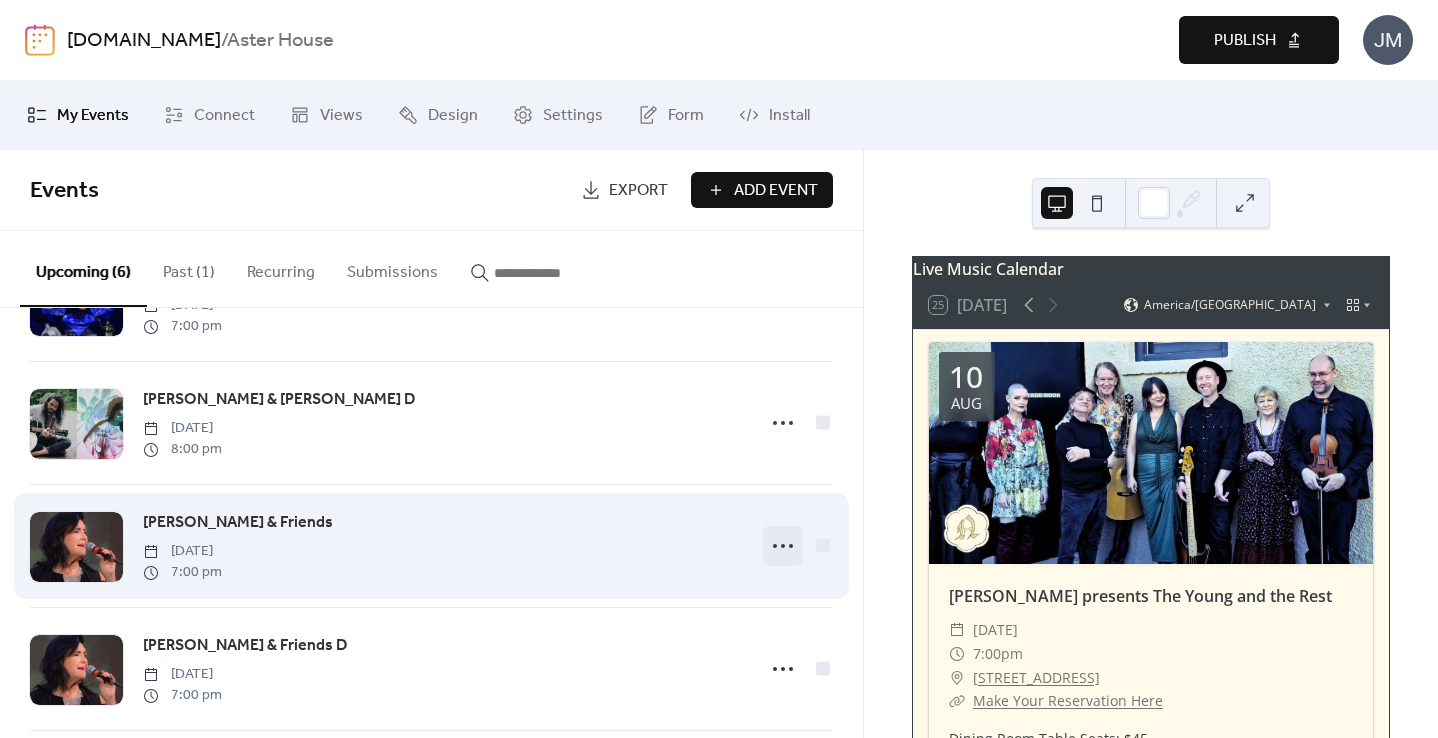 click 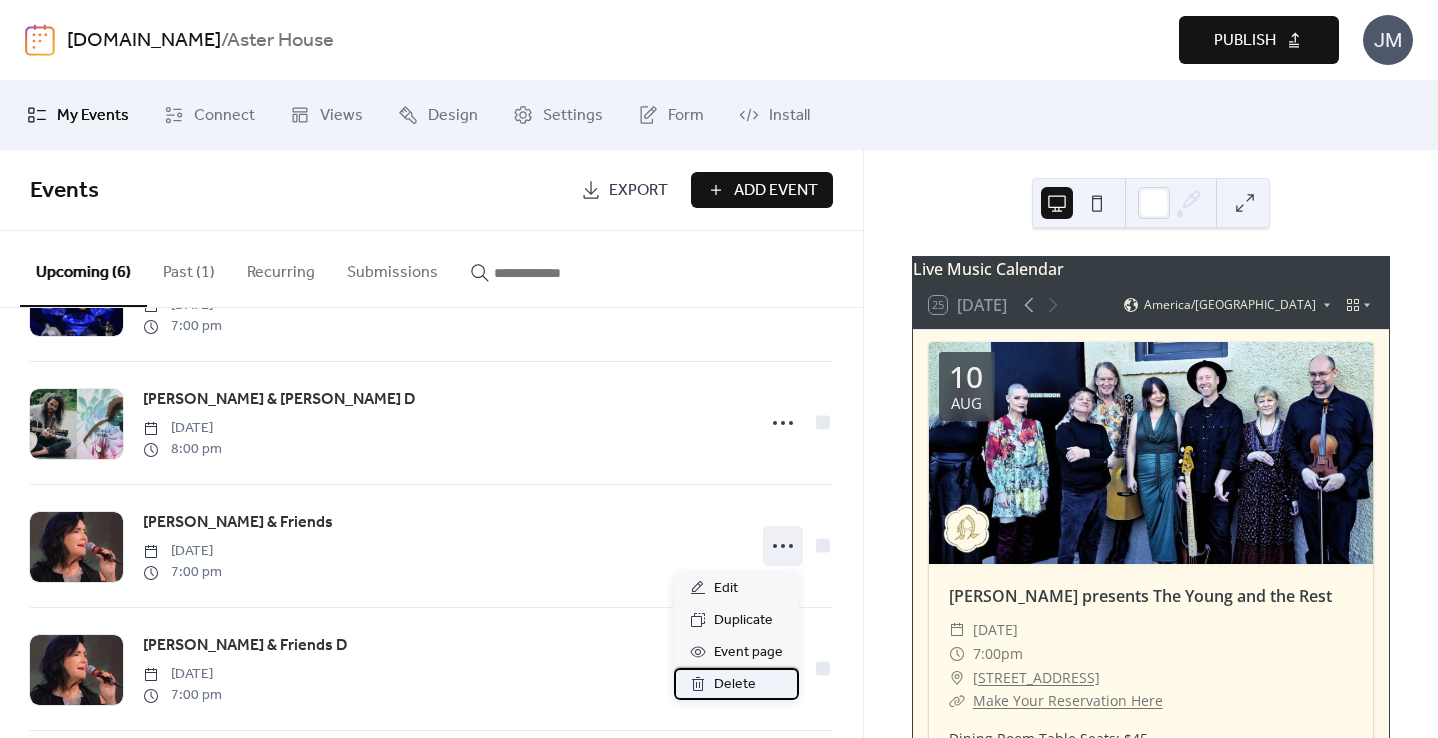 click on "Delete" at bounding box center (735, 685) 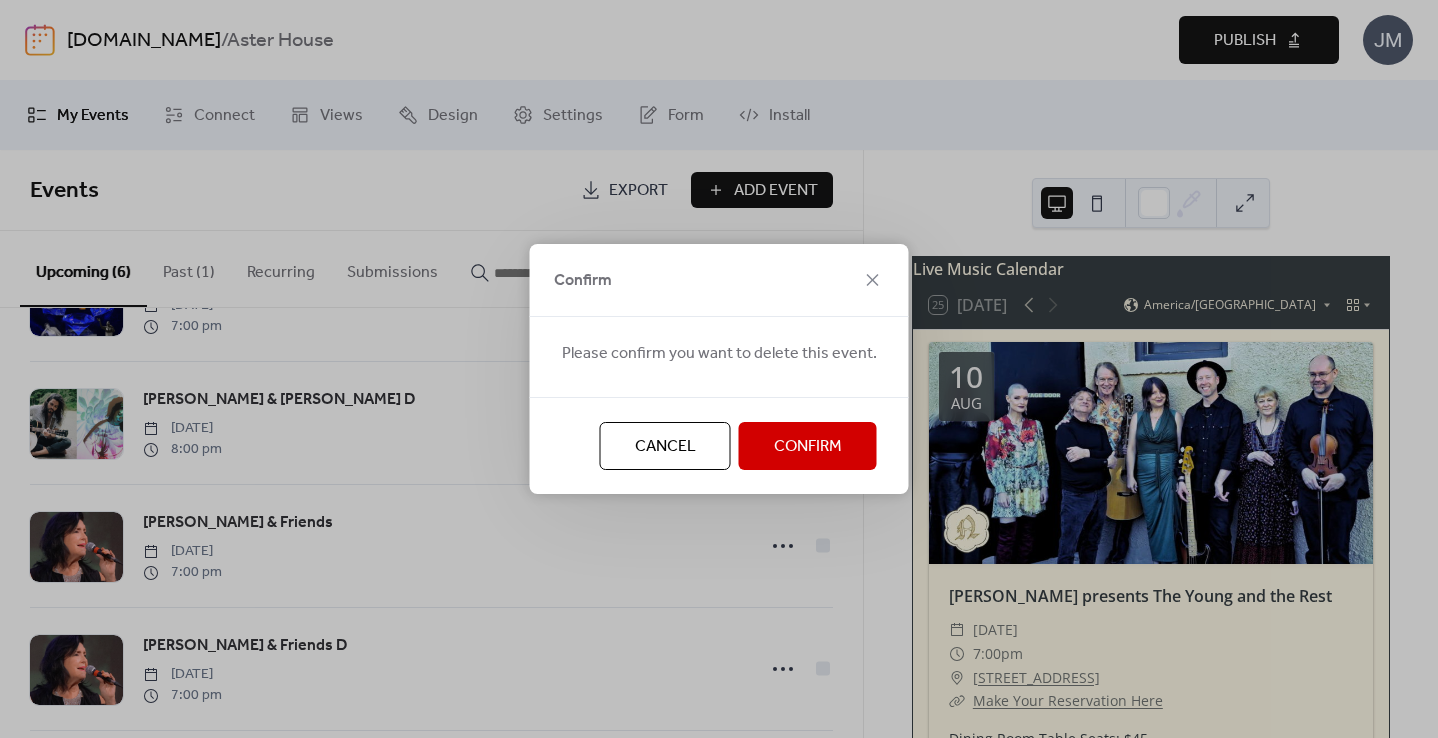 click on "Confirm" at bounding box center (808, 447) 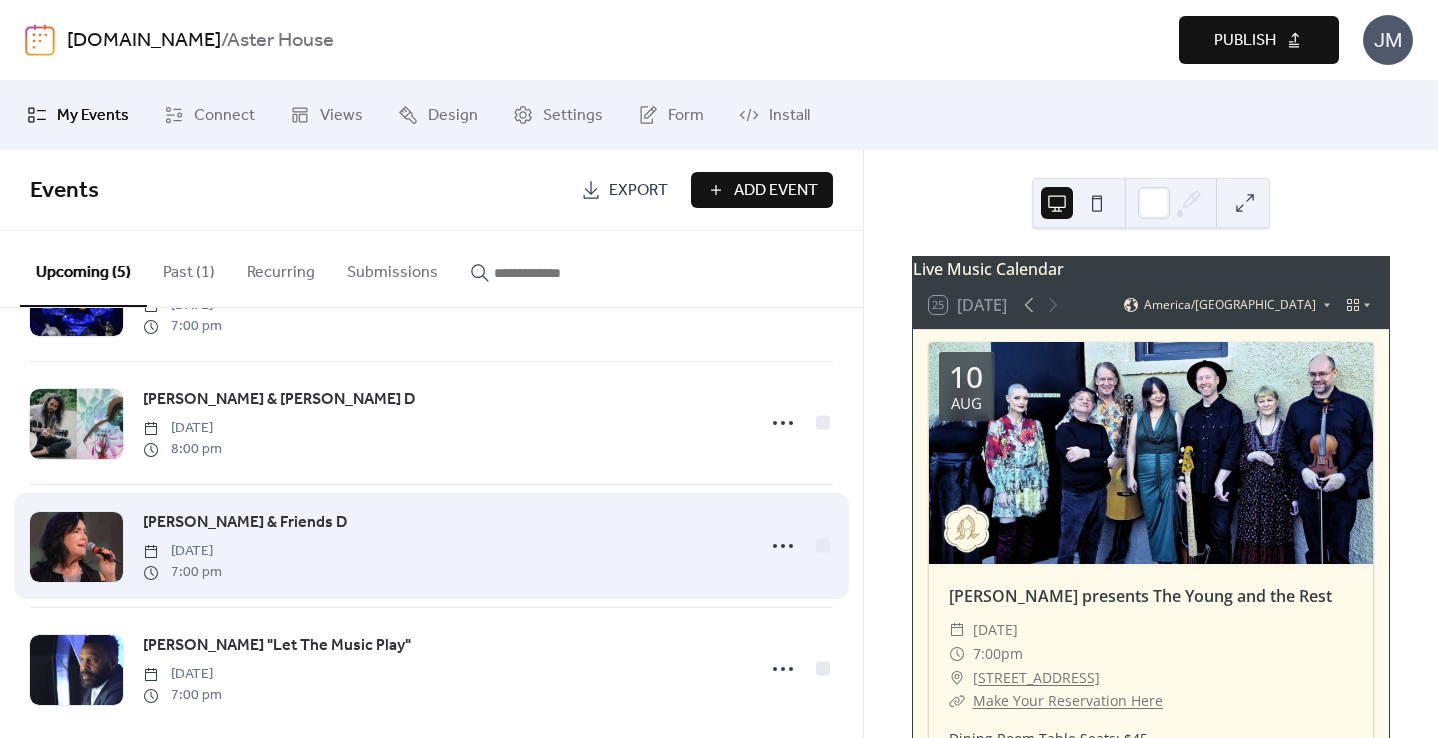 scroll, scrollTop: 246, scrollLeft: 0, axis: vertical 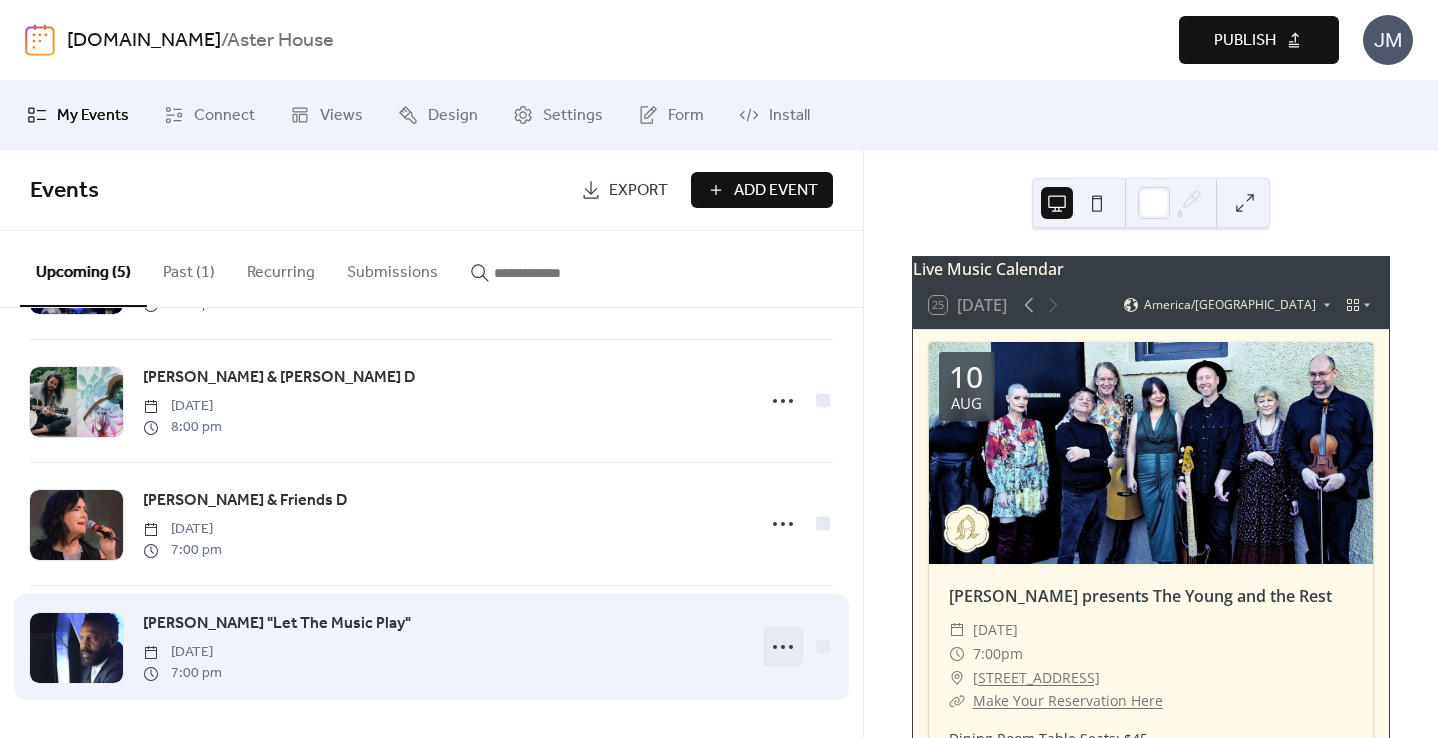 click 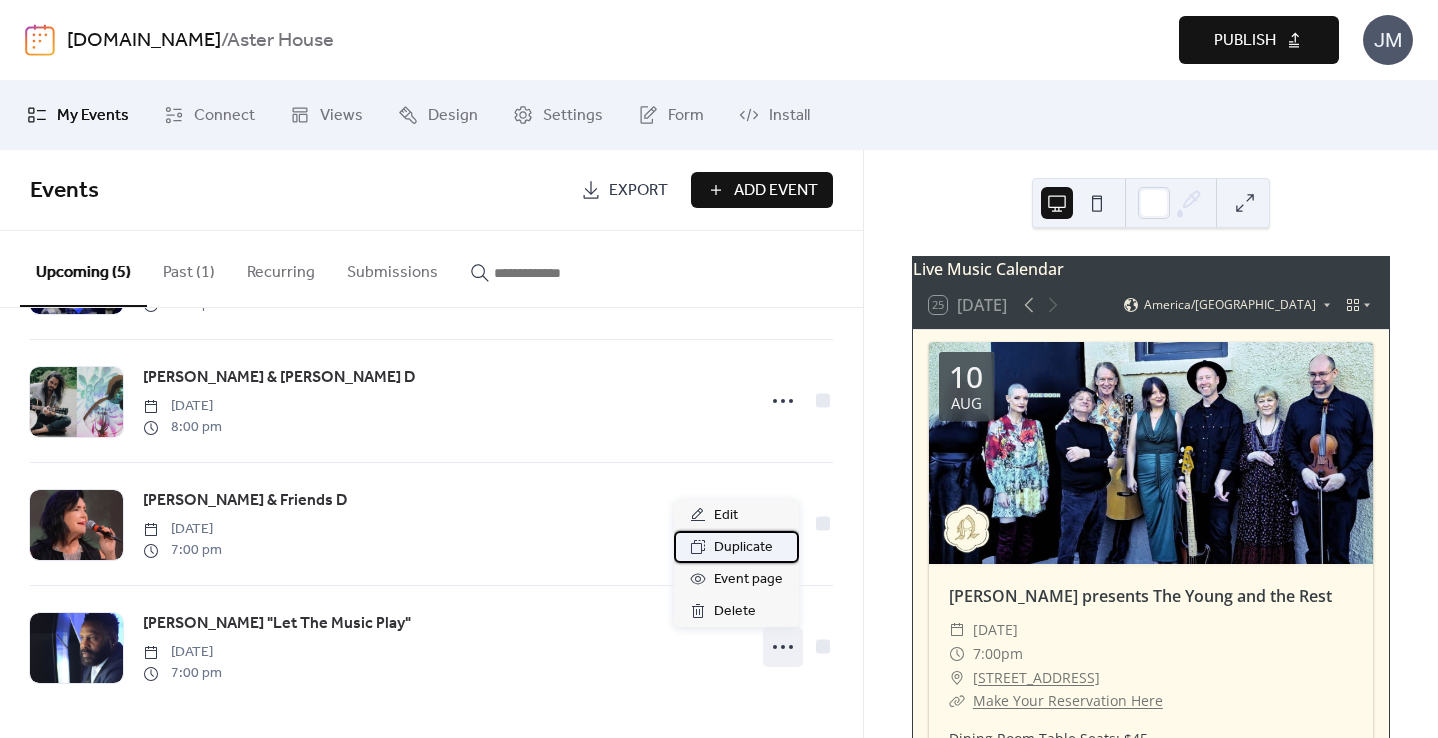 click on "Duplicate" at bounding box center [743, 548] 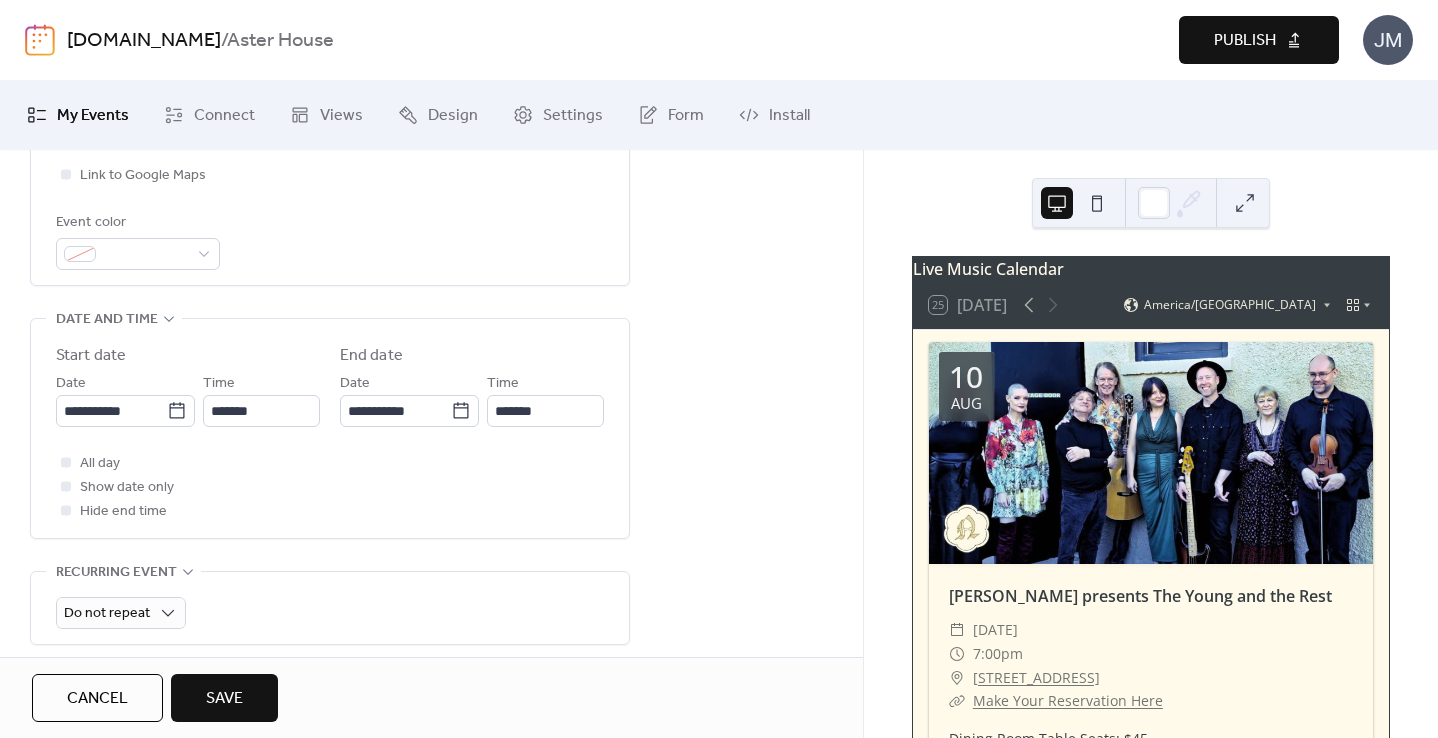 scroll, scrollTop: 168, scrollLeft: 0, axis: vertical 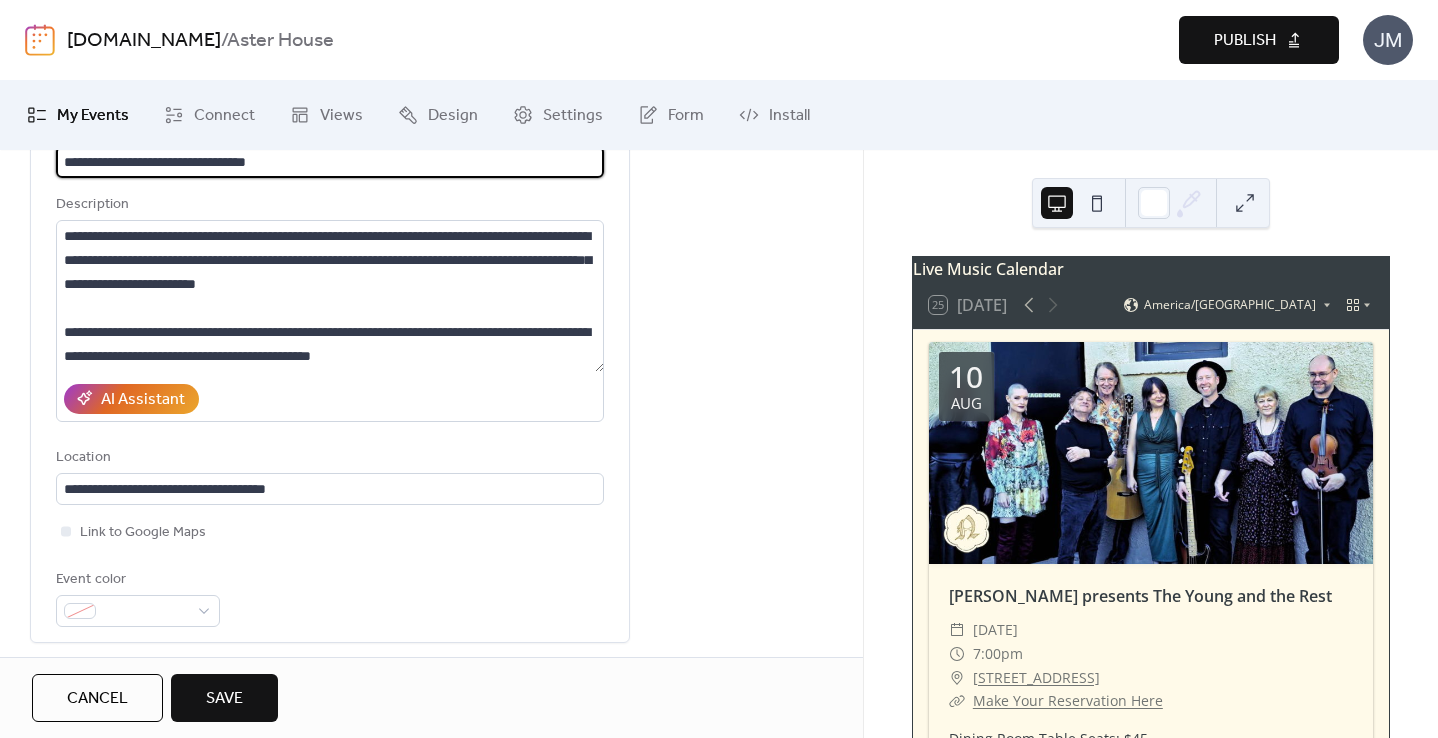 type on "**********" 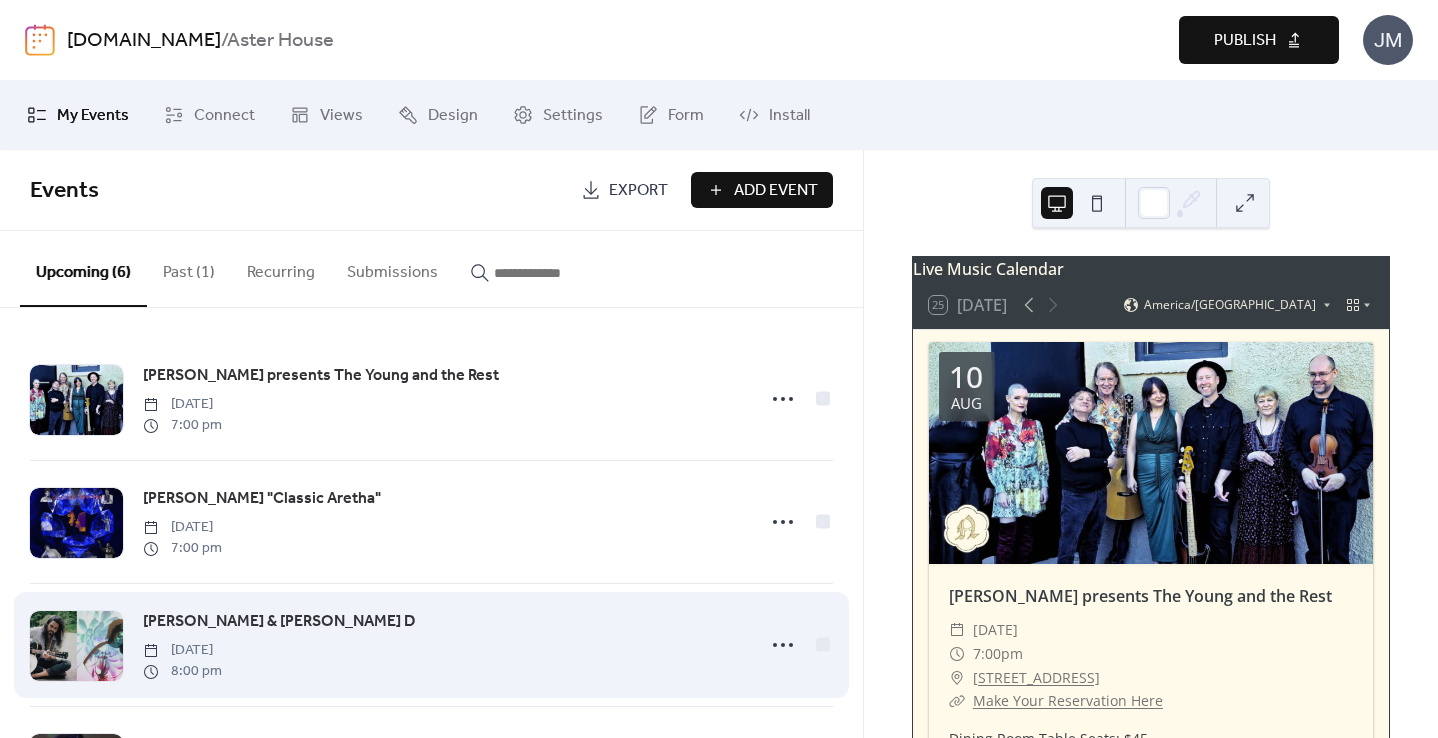 scroll, scrollTop: 370, scrollLeft: 0, axis: vertical 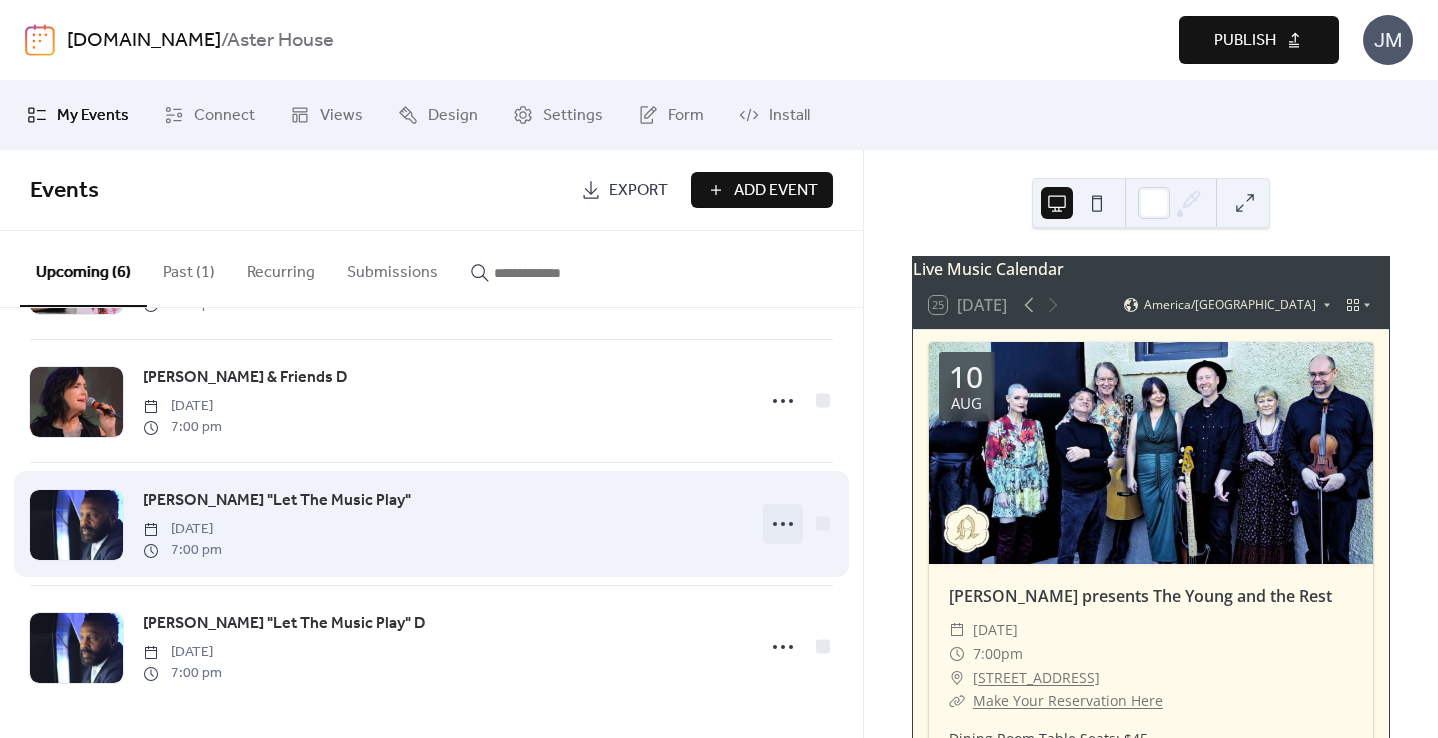click 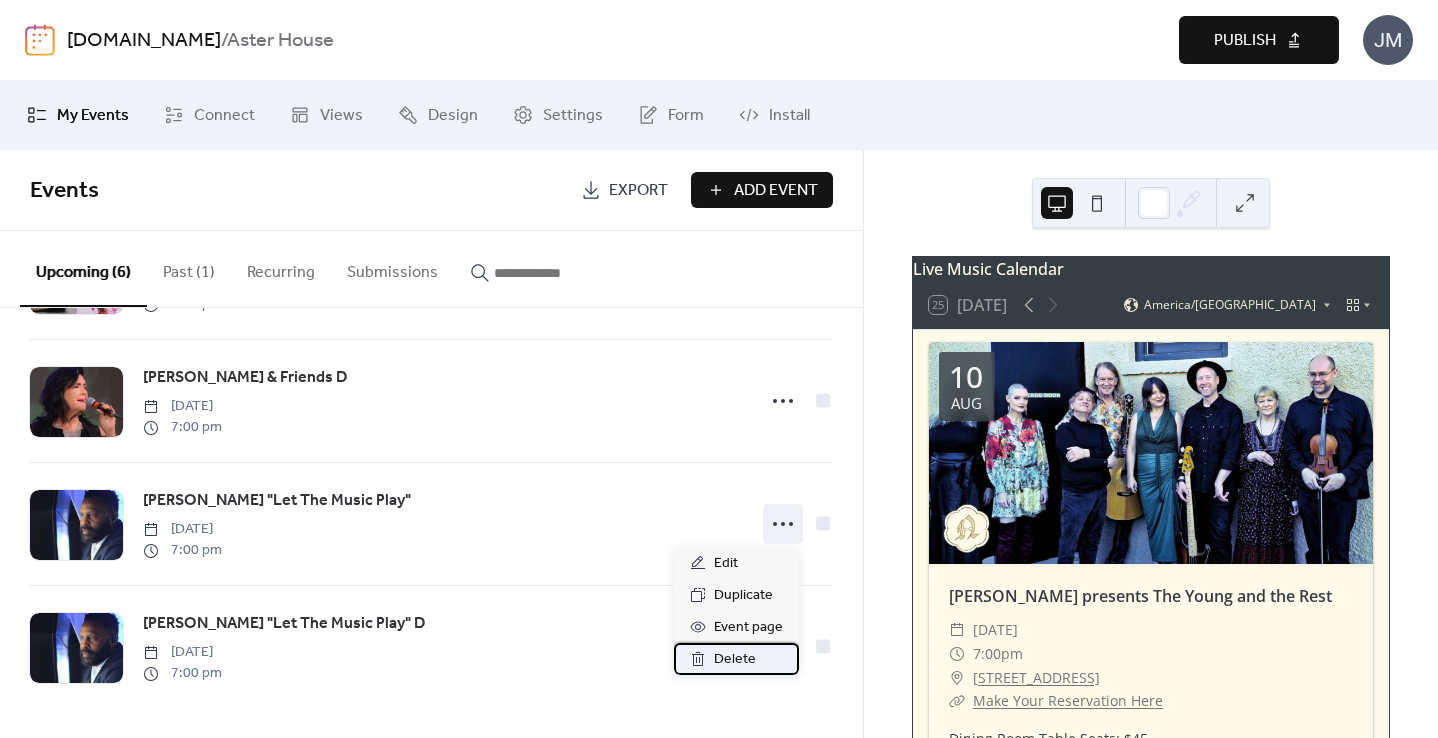 click on "Delete" at bounding box center (735, 660) 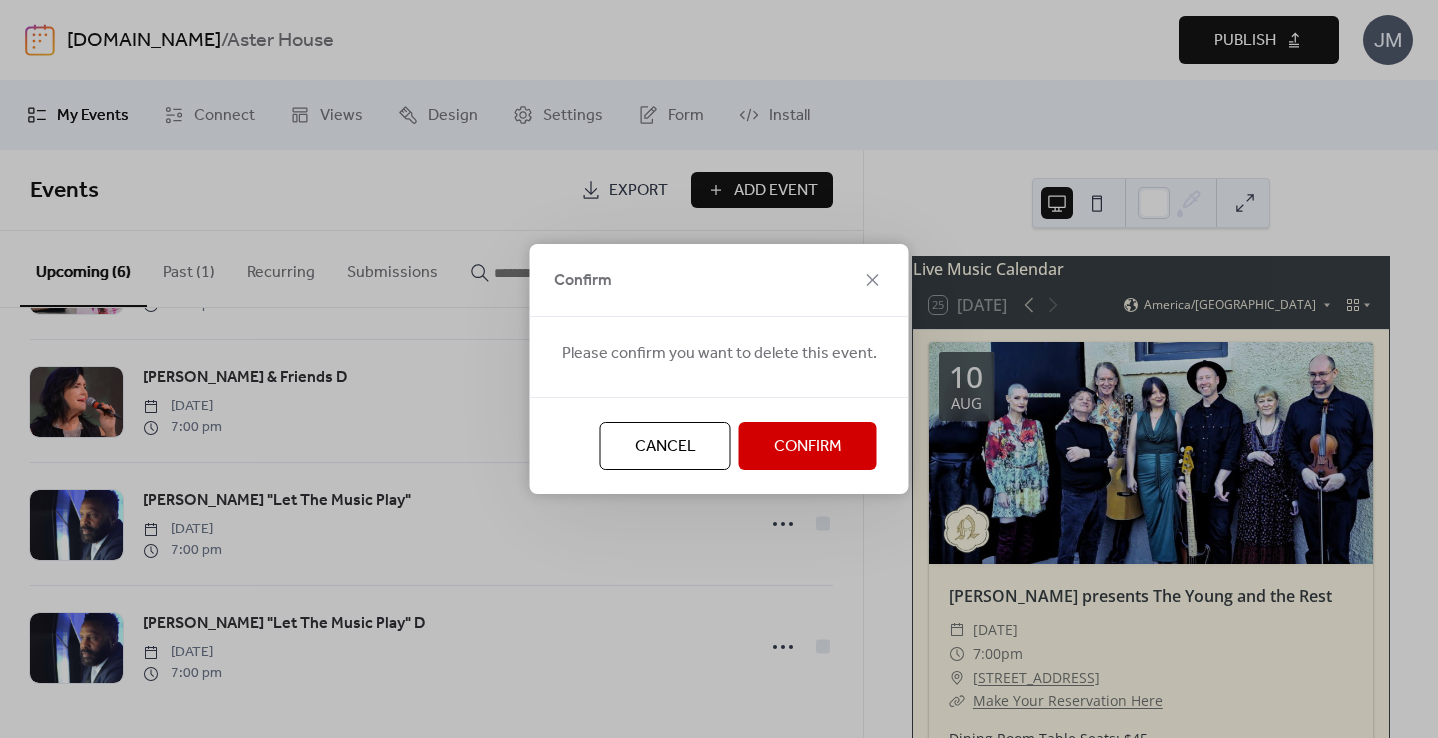 click on "Confirm" at bounding box center (808, 447) 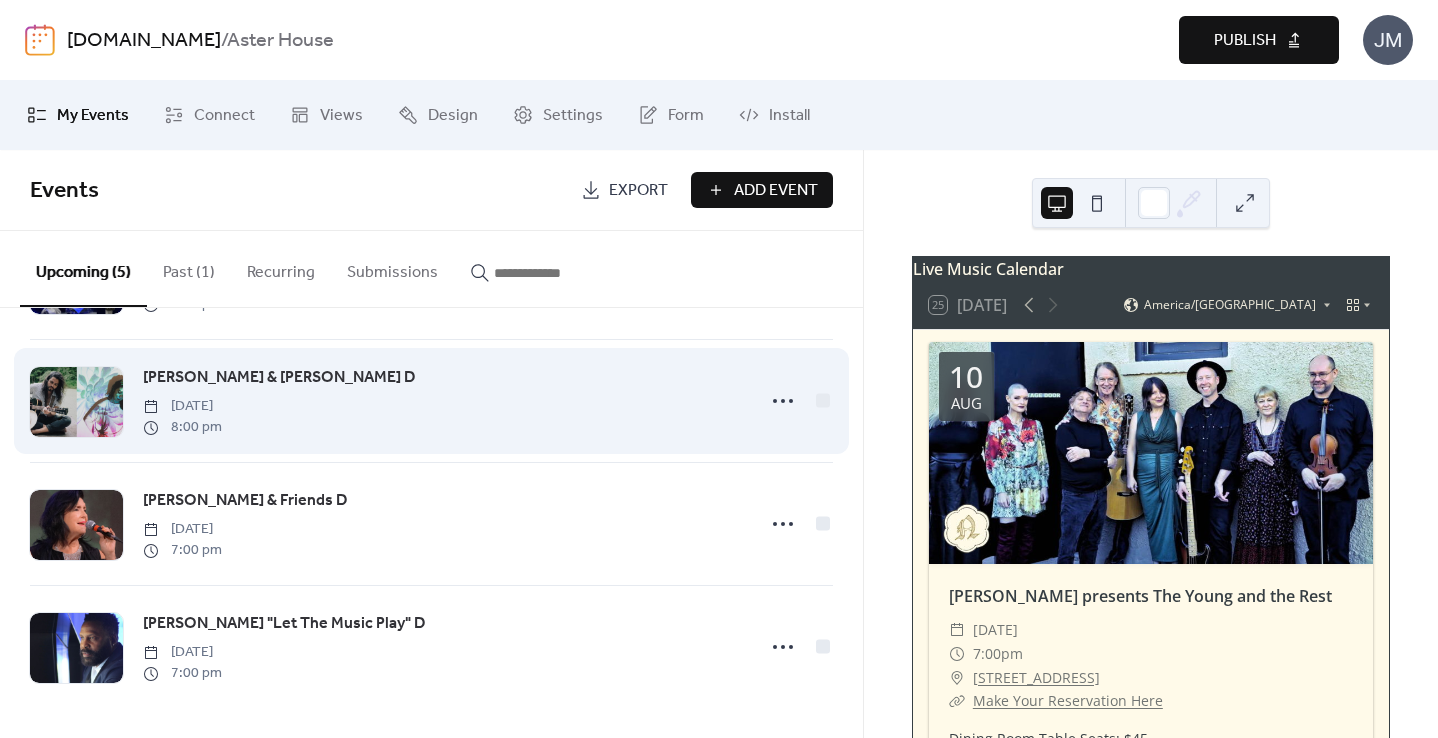 scroll, scrollTop: 0, scrollLeft: 0, axis: both 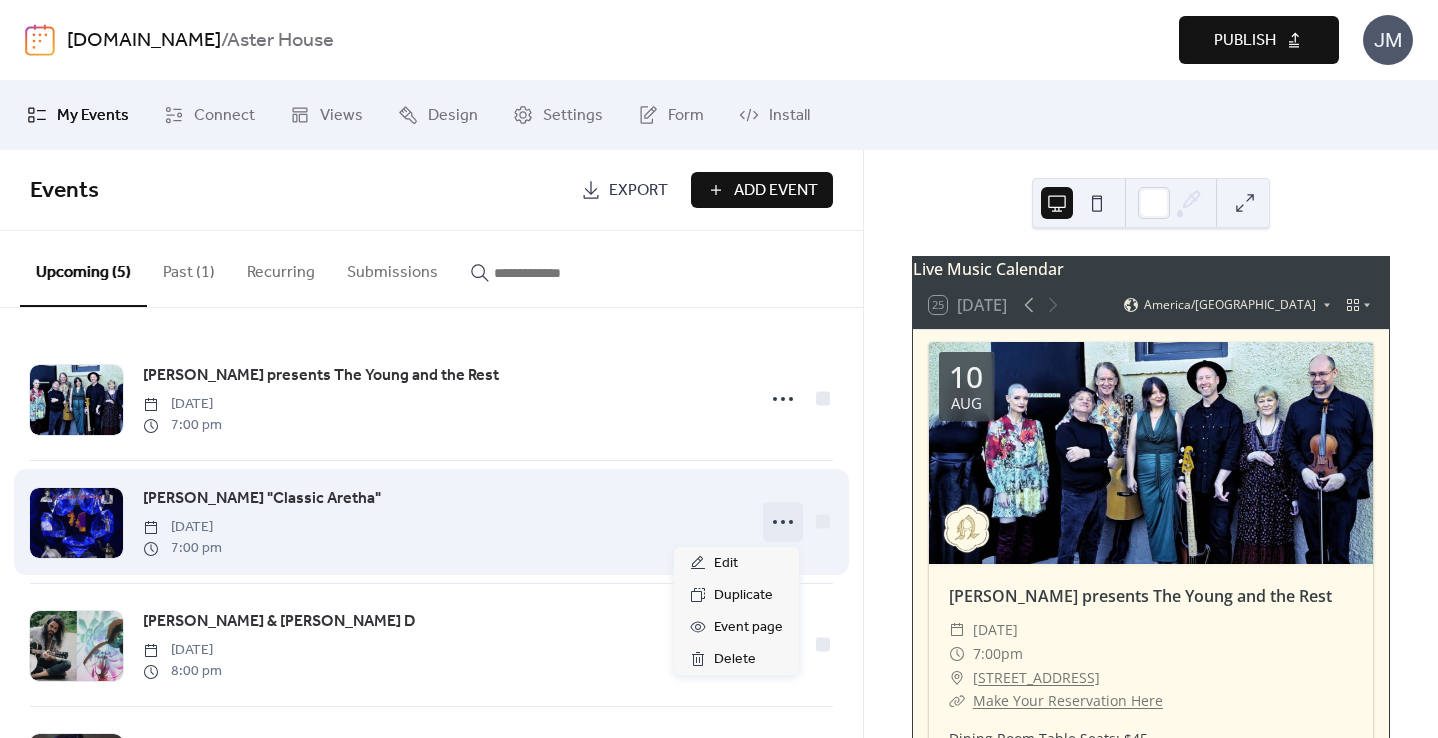 click 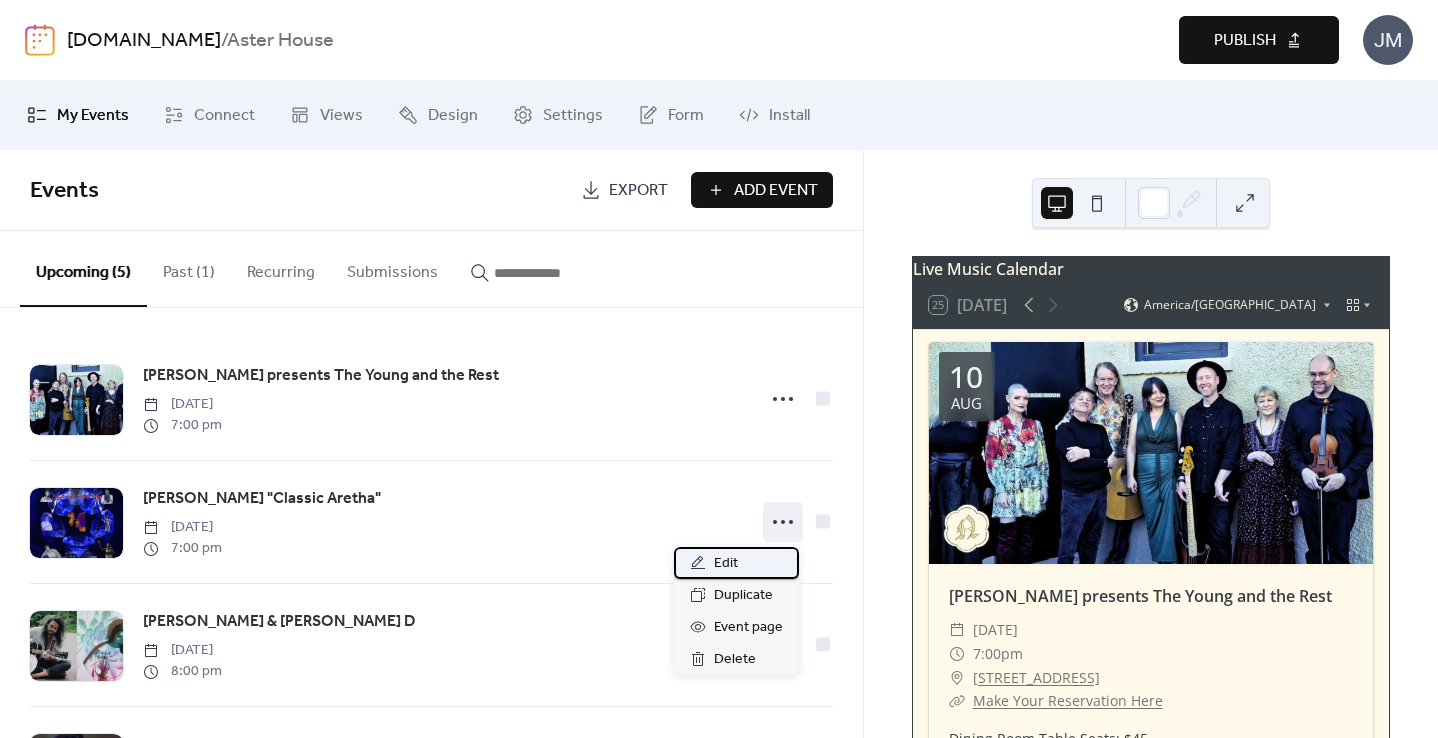 click on "Edit" at bounding box center [726, 564] 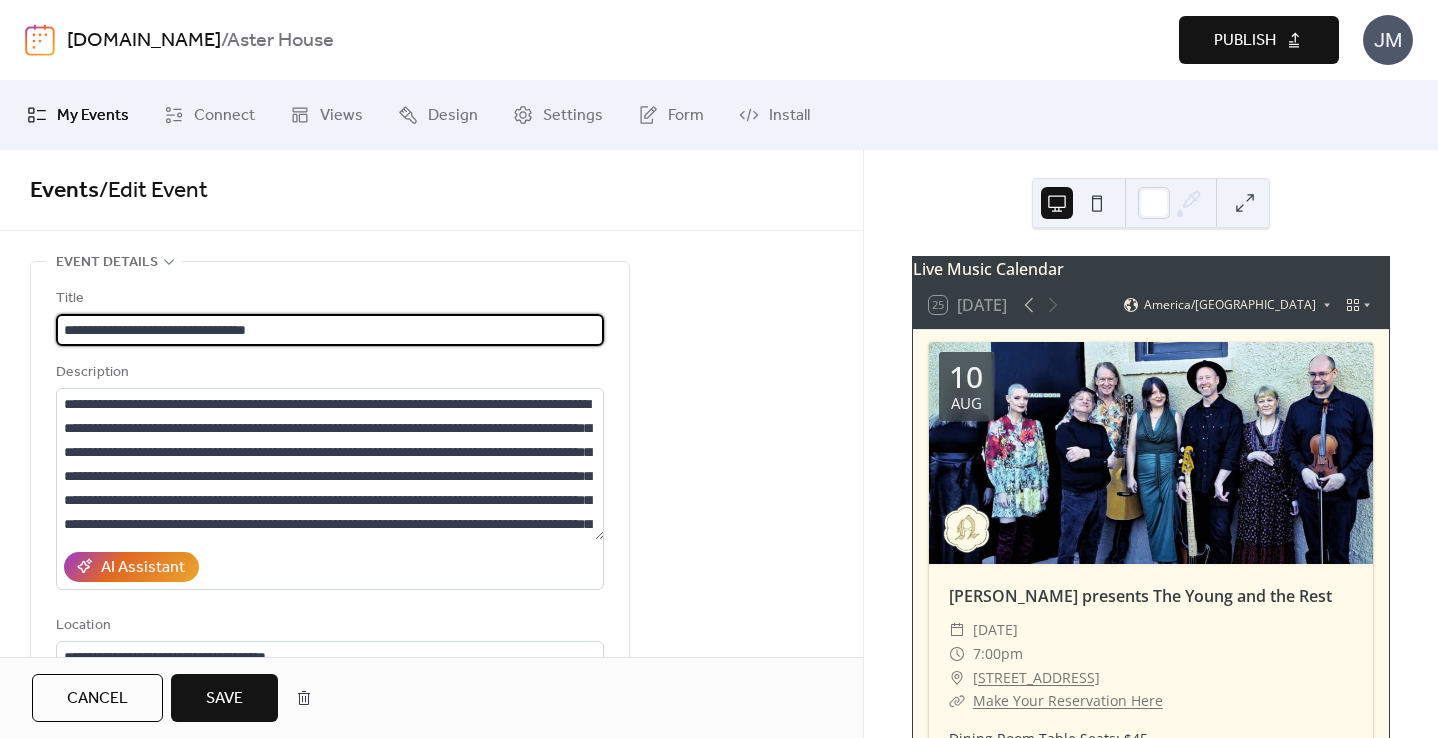type on "**********" 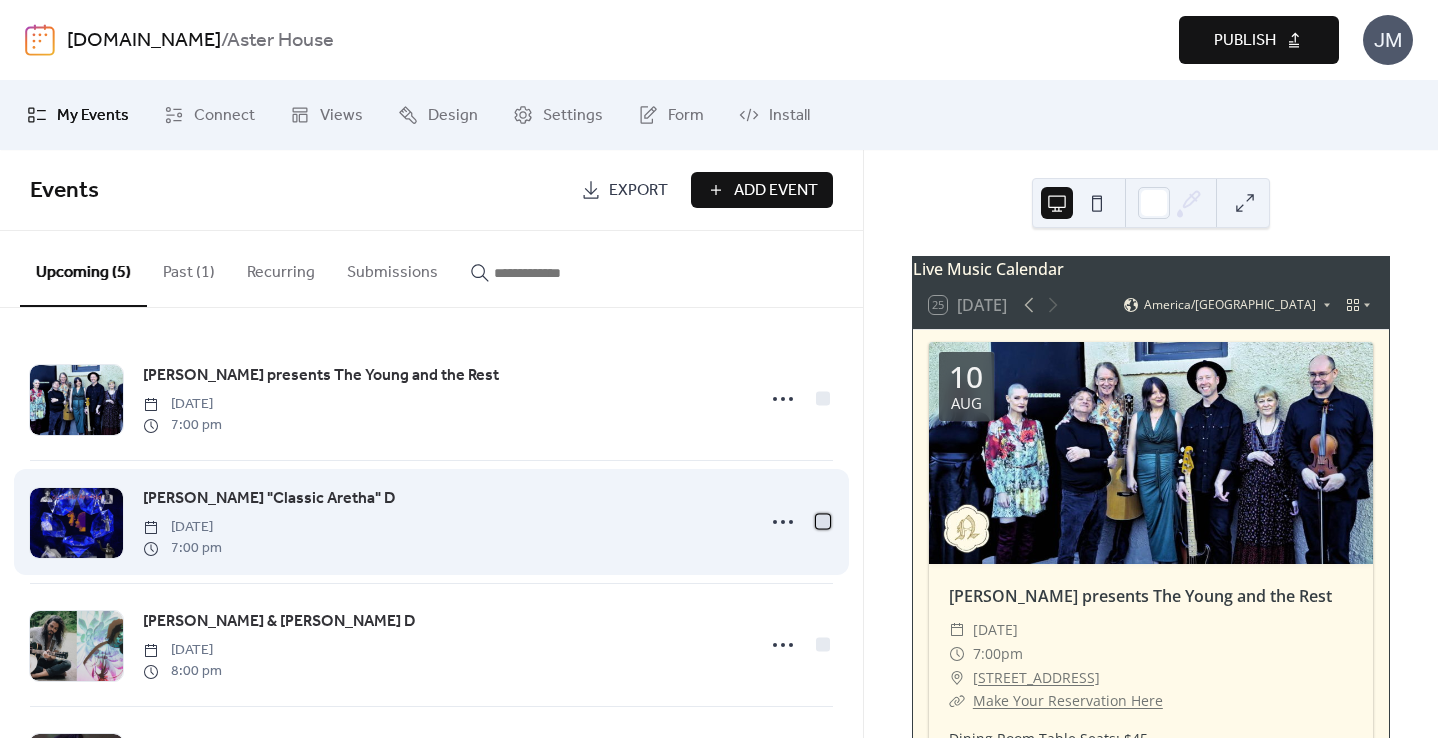 click at bounding box center [823, 521] 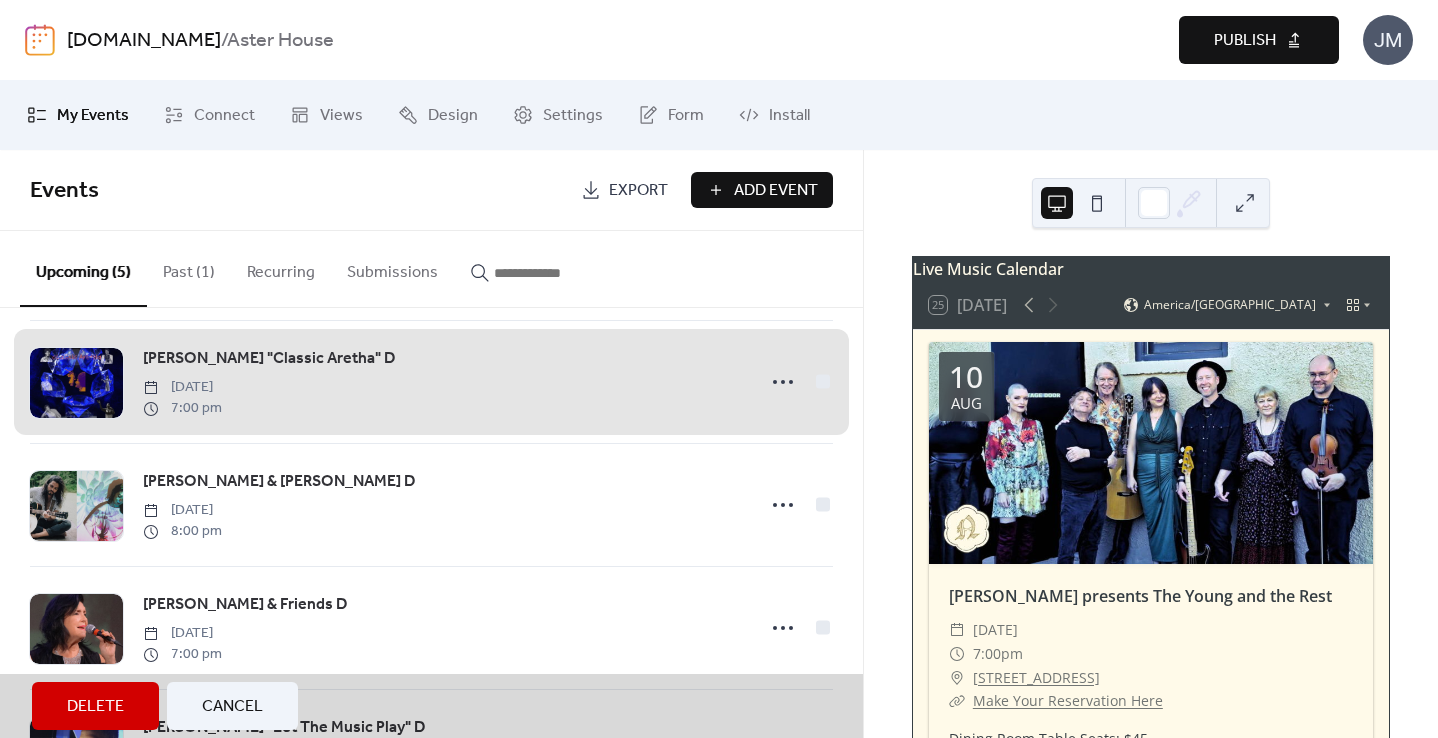 scroll, scrollTop: 161, scrollLeft: 0, axis: vertical 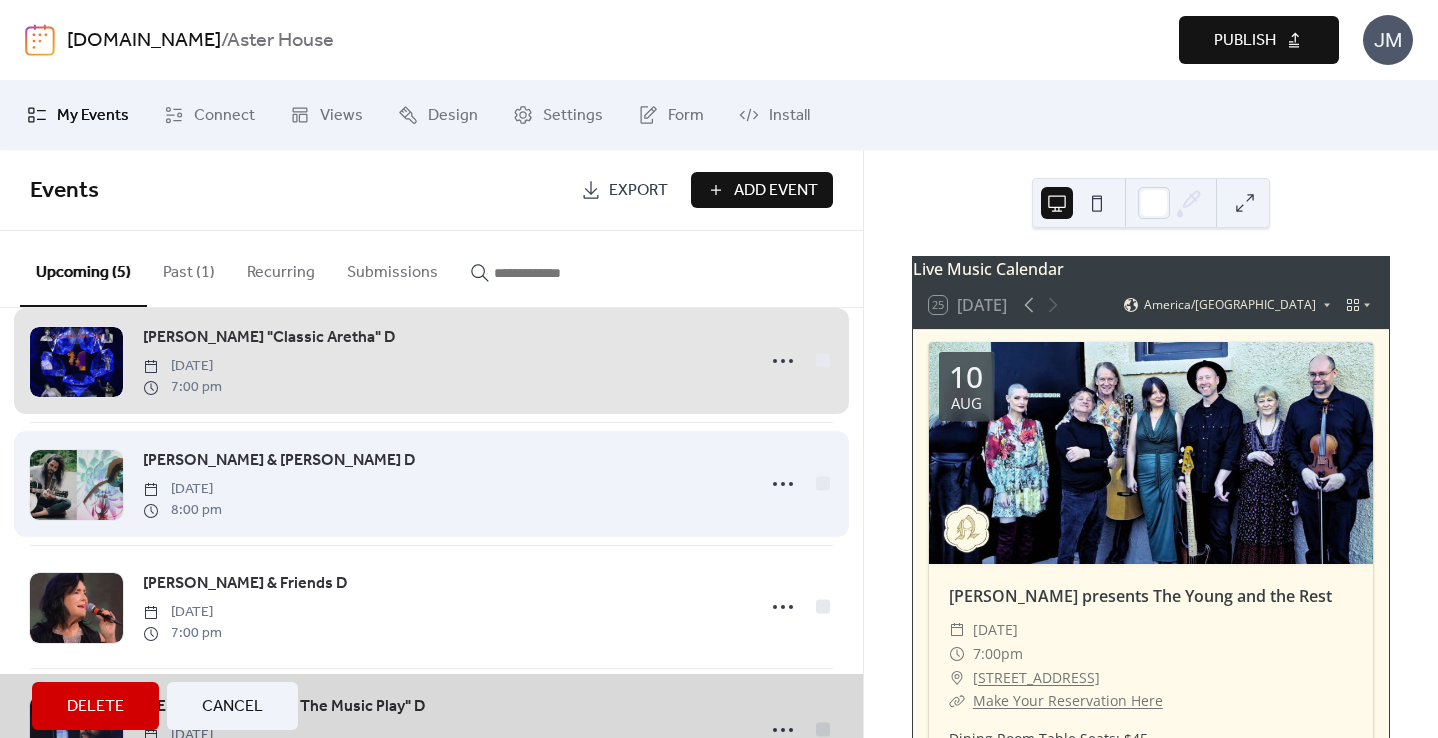 click on "Dan Rodriguez & Heather Maloney D Friday, September 12, 2025 8:00 pm" at bounding box center (431, 483) 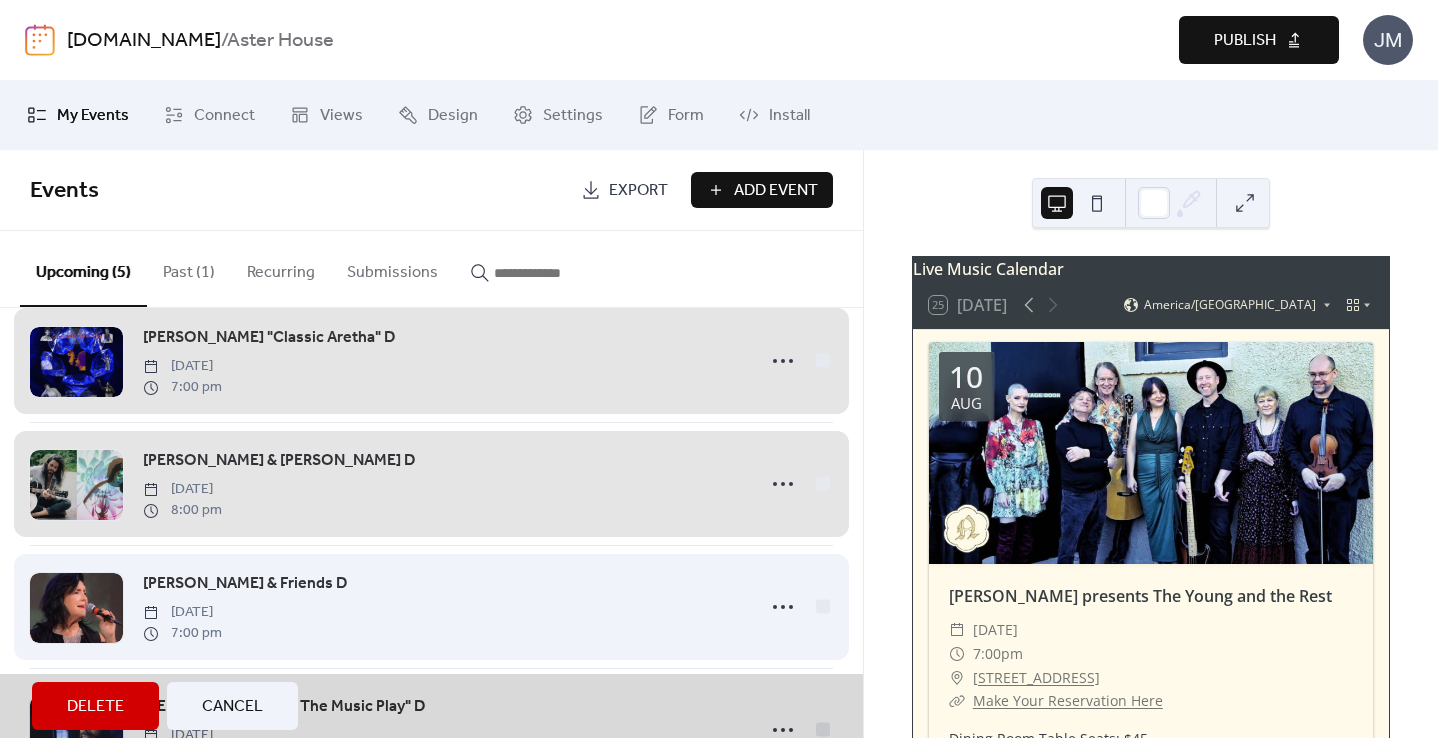 click on "Patty Peterson & Friends D Friday, September 19, 2025 7:00 pm" at bounding box center (431, 606) 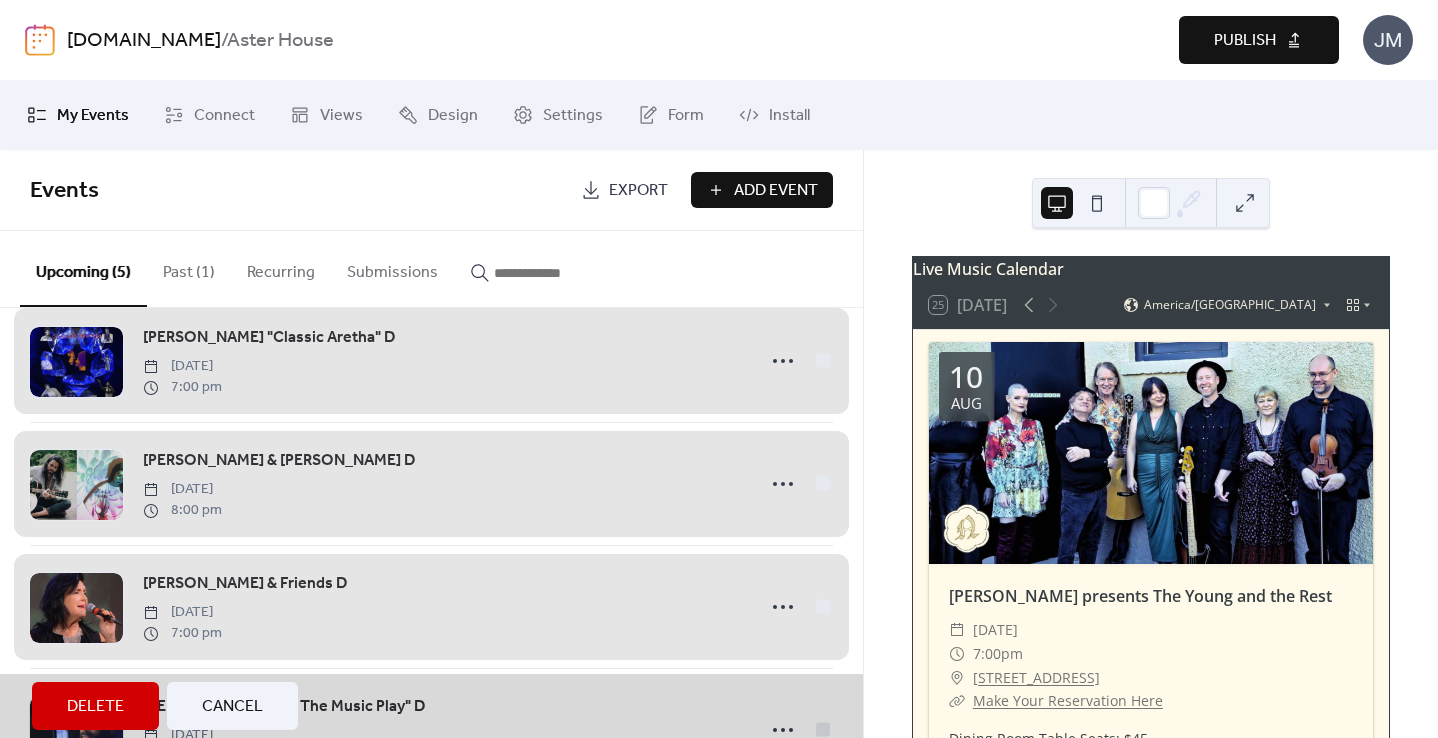 scroll, scrollTop: 246, scrollLeft: 0, axis: vertical 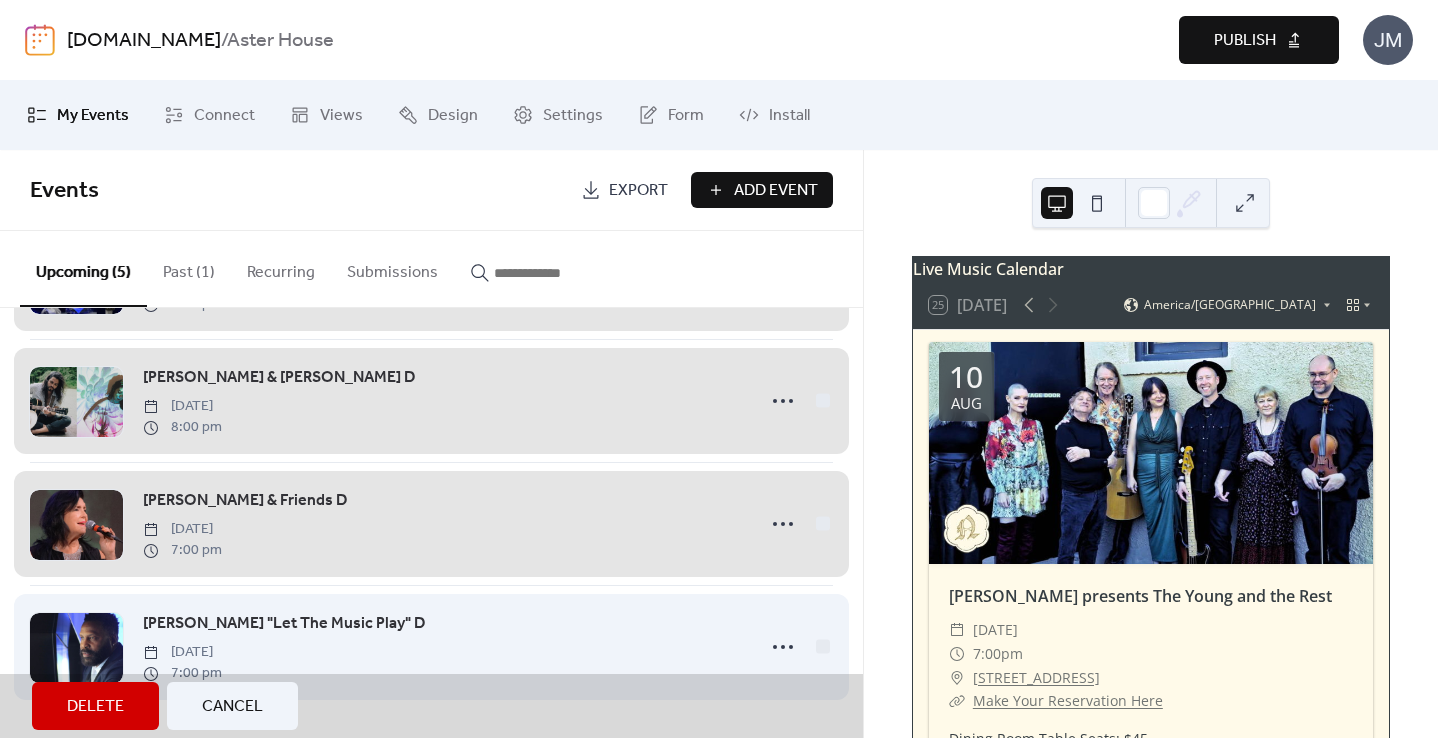 click on "Johnnie Brown "Let The Music Play" D Sunday, September 21, 2025 7:00 pm" at bounding box center [431, 646] 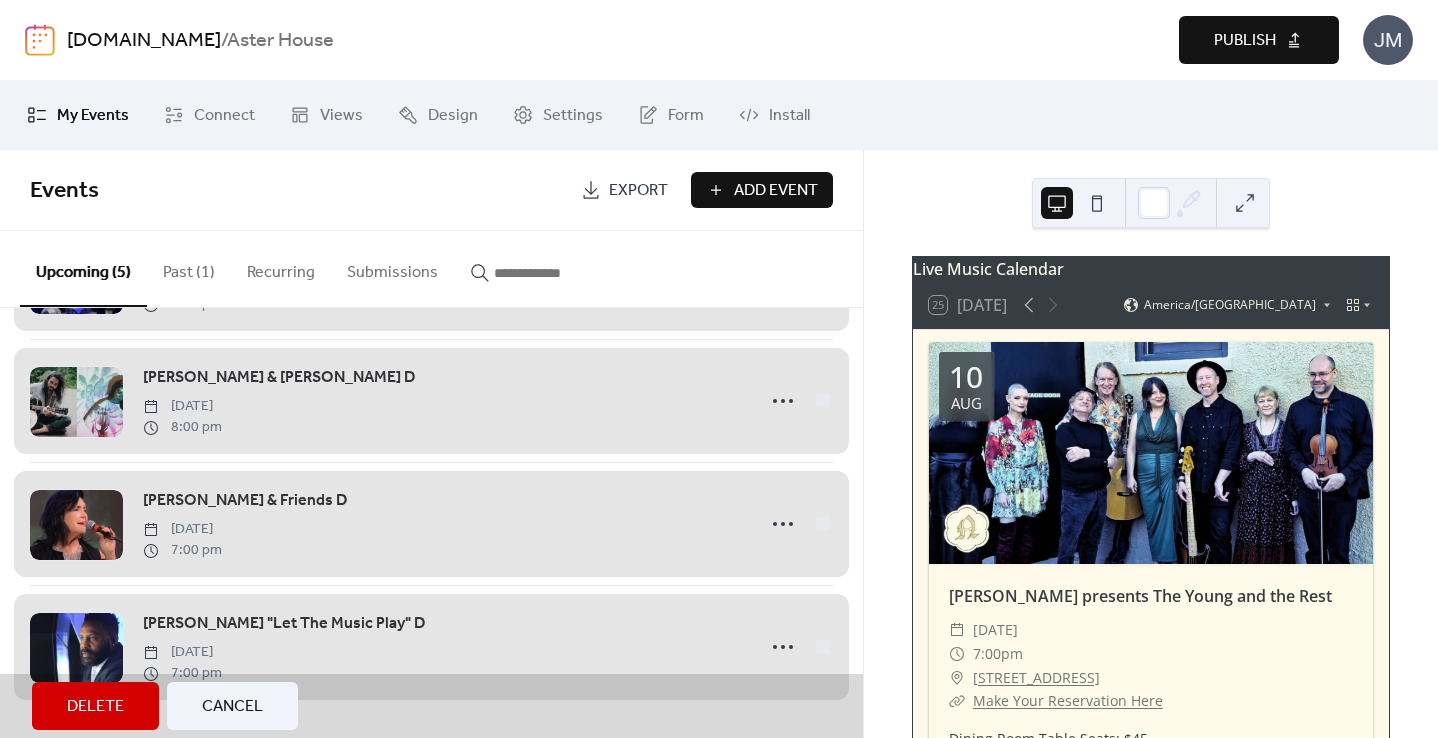scroll, scrollTop: 0, scrollLeft: 0, axis: both 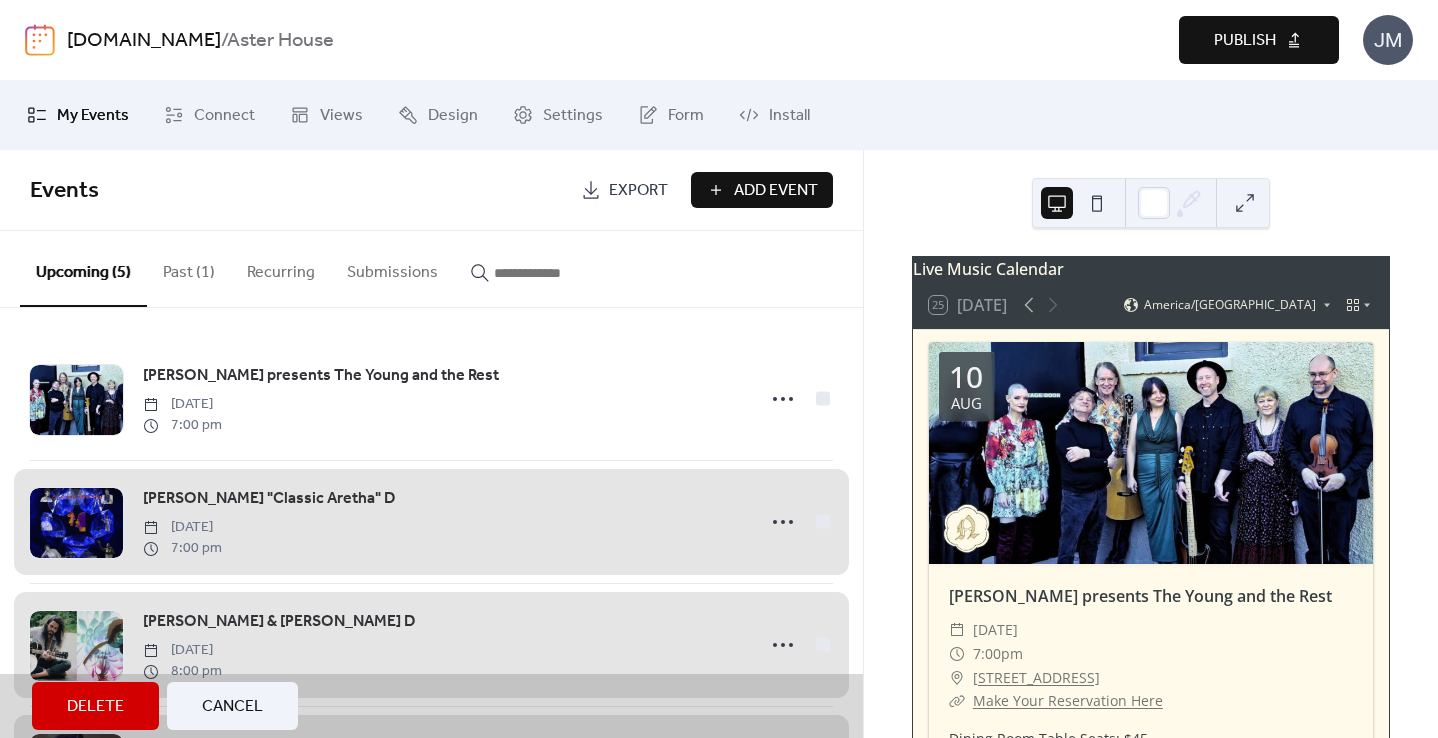 click on "Delete" at bounding box center (95, 707) 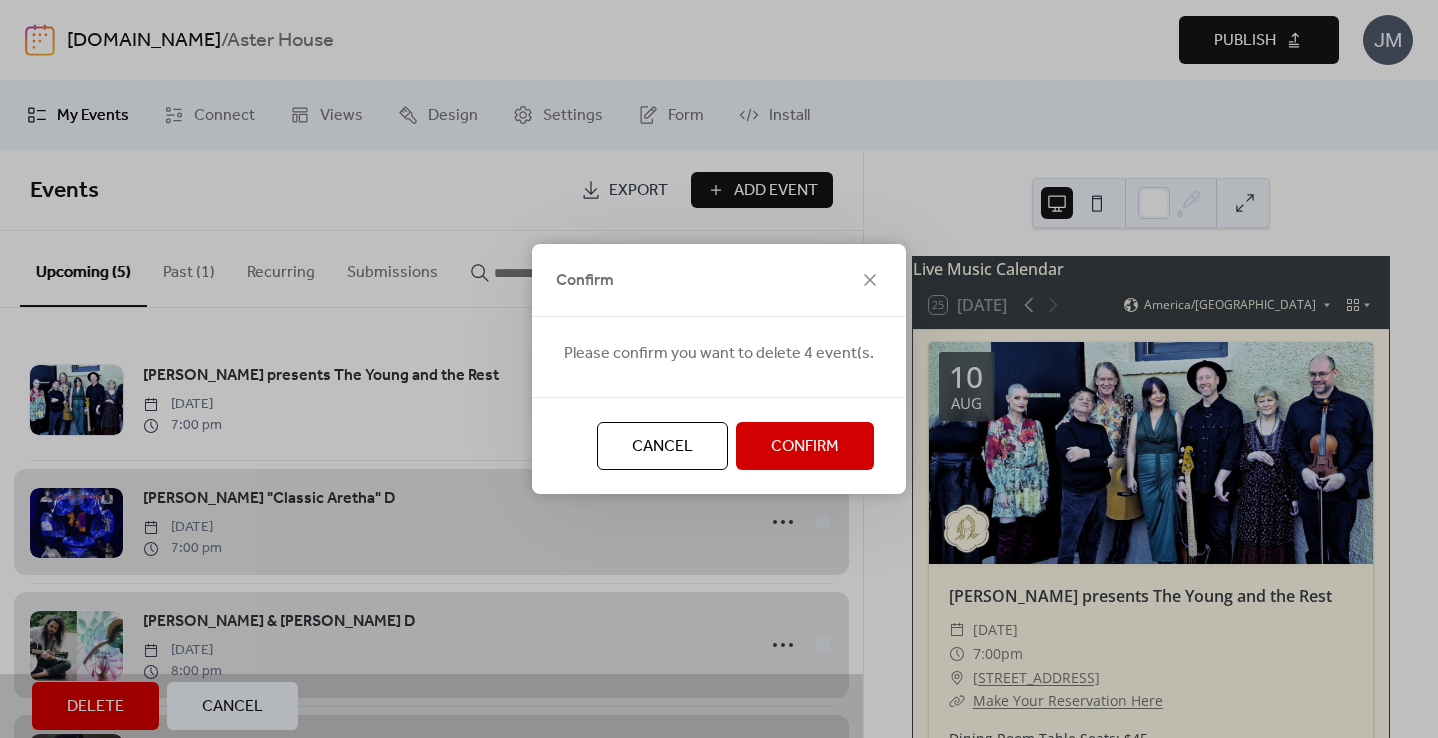 click on "Confirm" at bounding box center [805, 447] 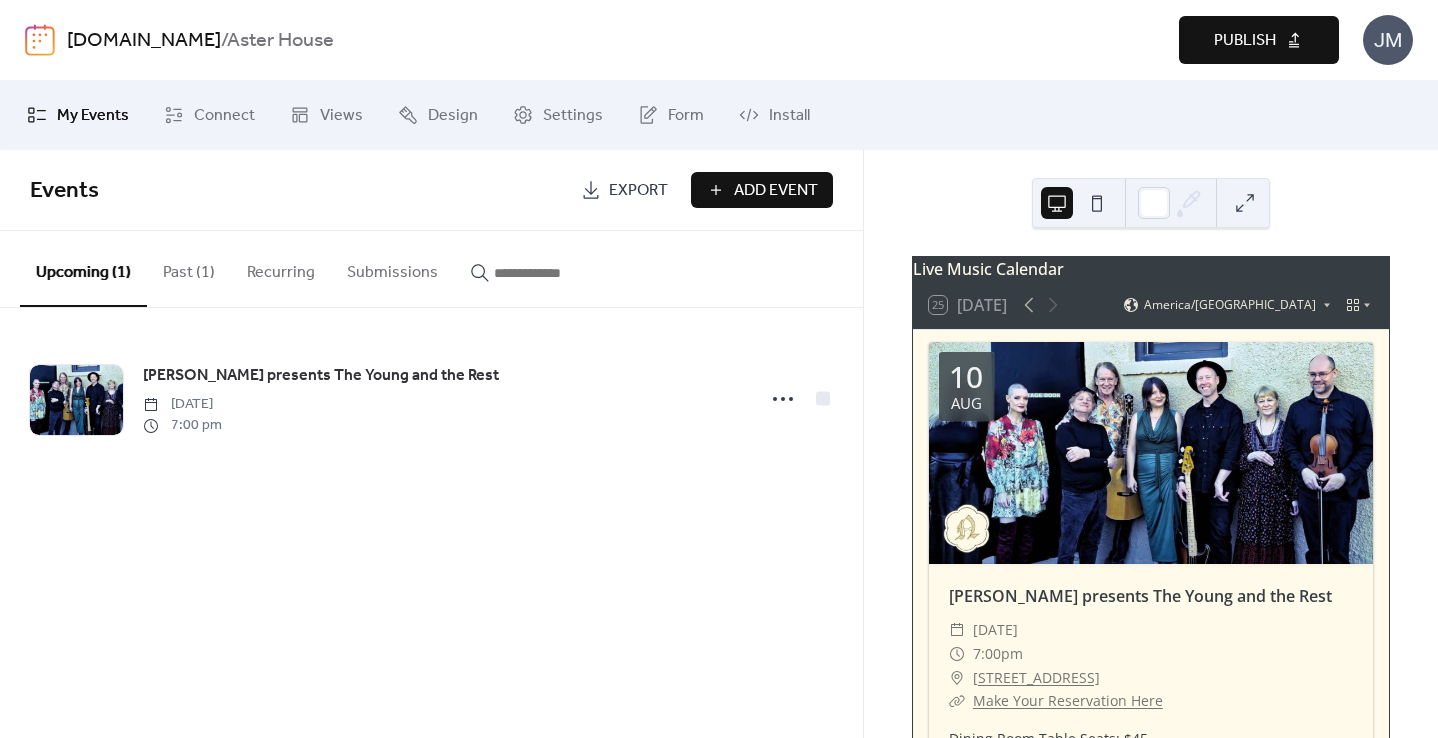 click on "Publish" at bounding box center (1245, 41) 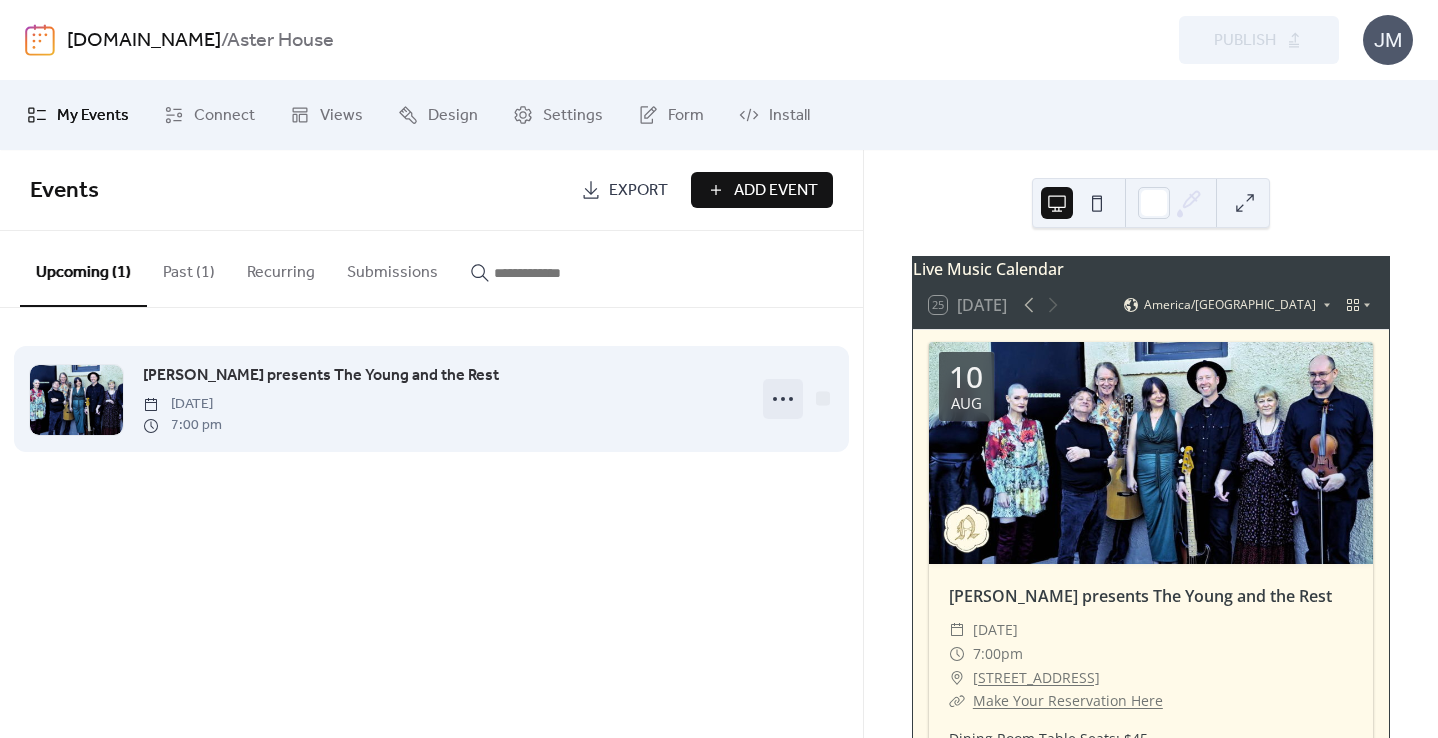 click 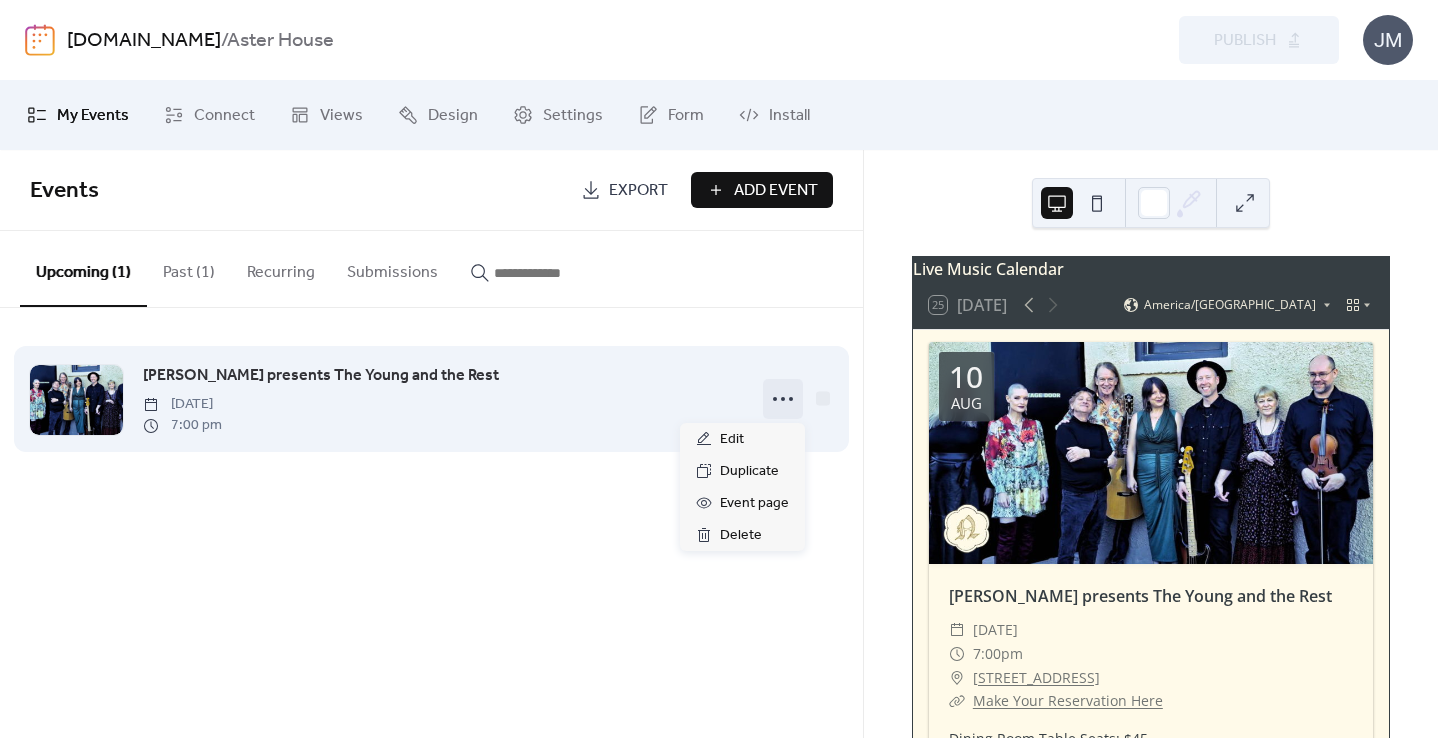 click 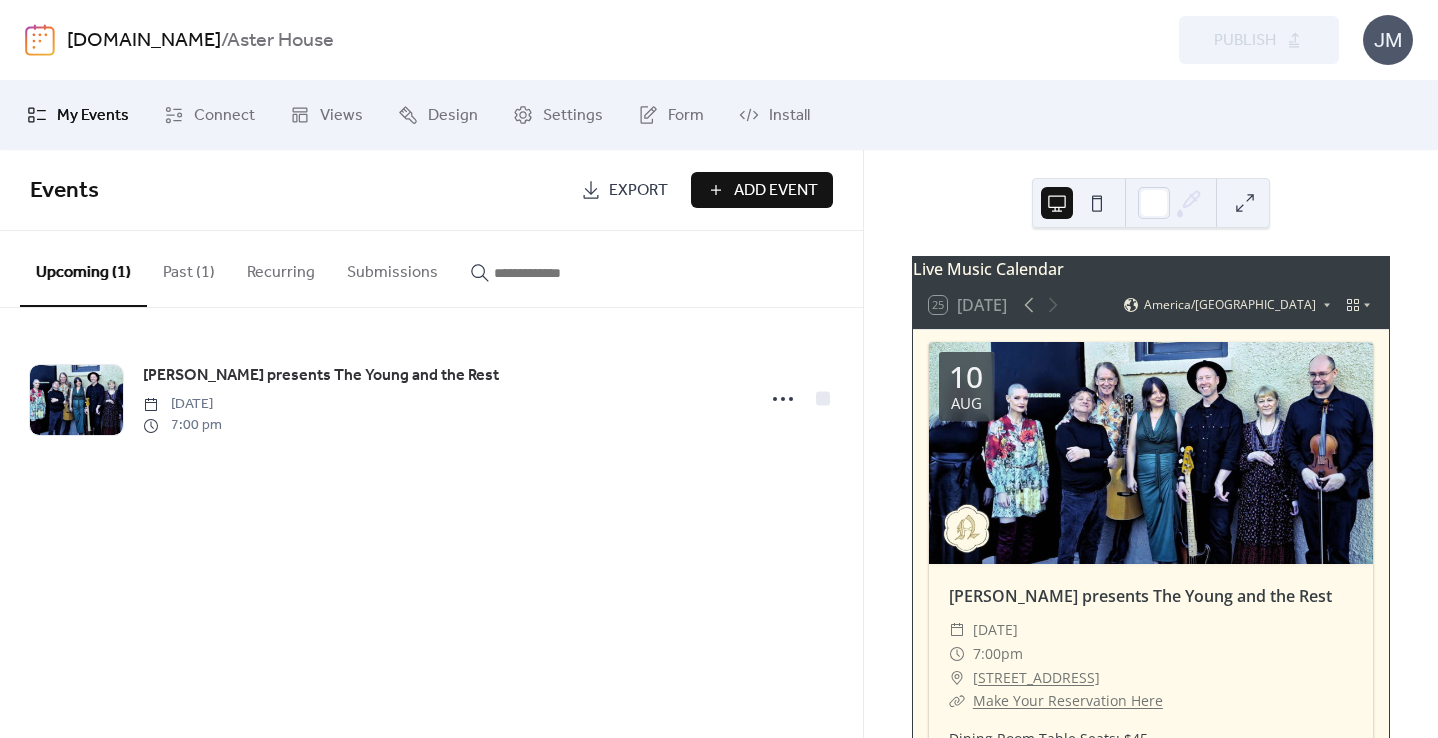 click on "Events Export Add Event Upcoming (1) Past (1) Recurring Submissions Billy McLaughlin presents The Young and the Rest  Sunday, August 10, 2025 7:00 pm Cancel" at bounding box center [431, 444] 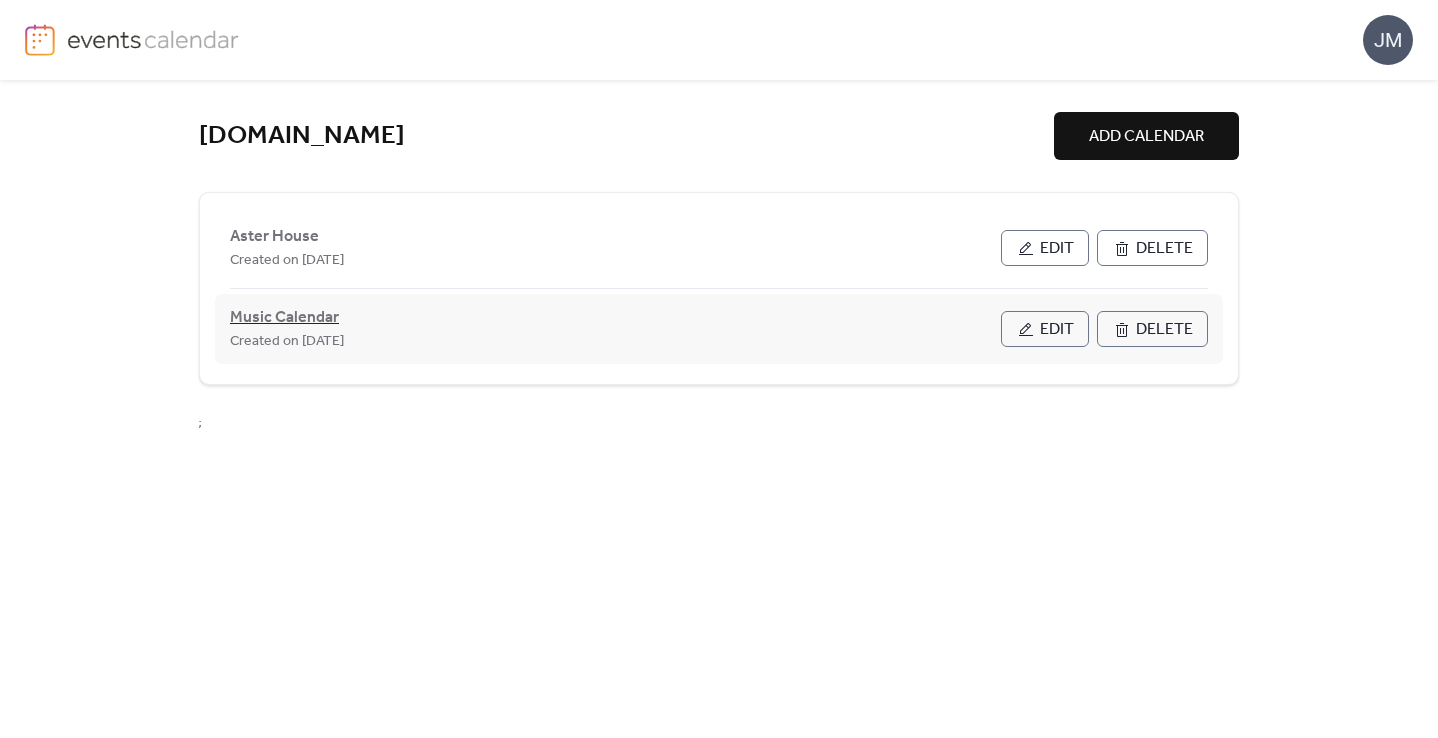 click on "Music Calendar" at bounding box center (284, 318) 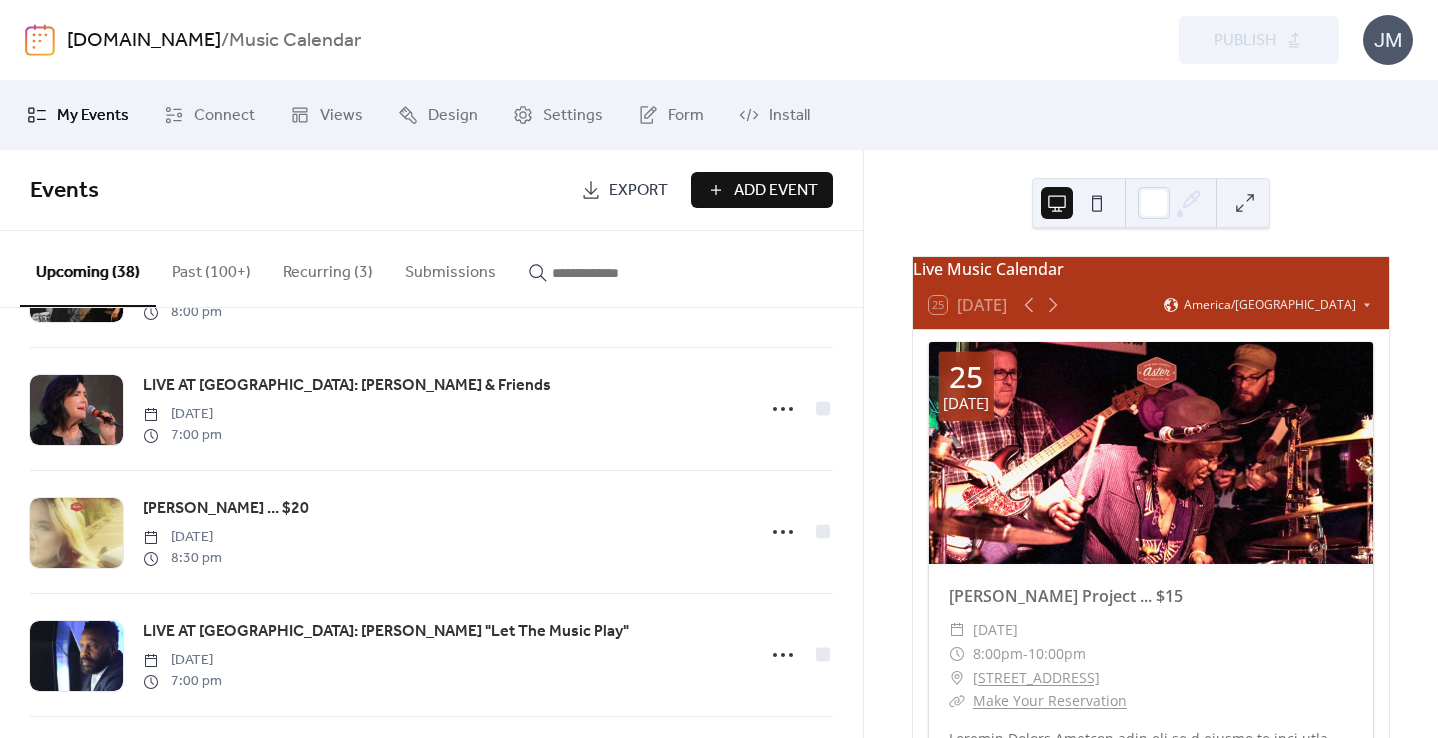 scroll, scrollTop: 3934, scrollLeft: 0, axis: vertical 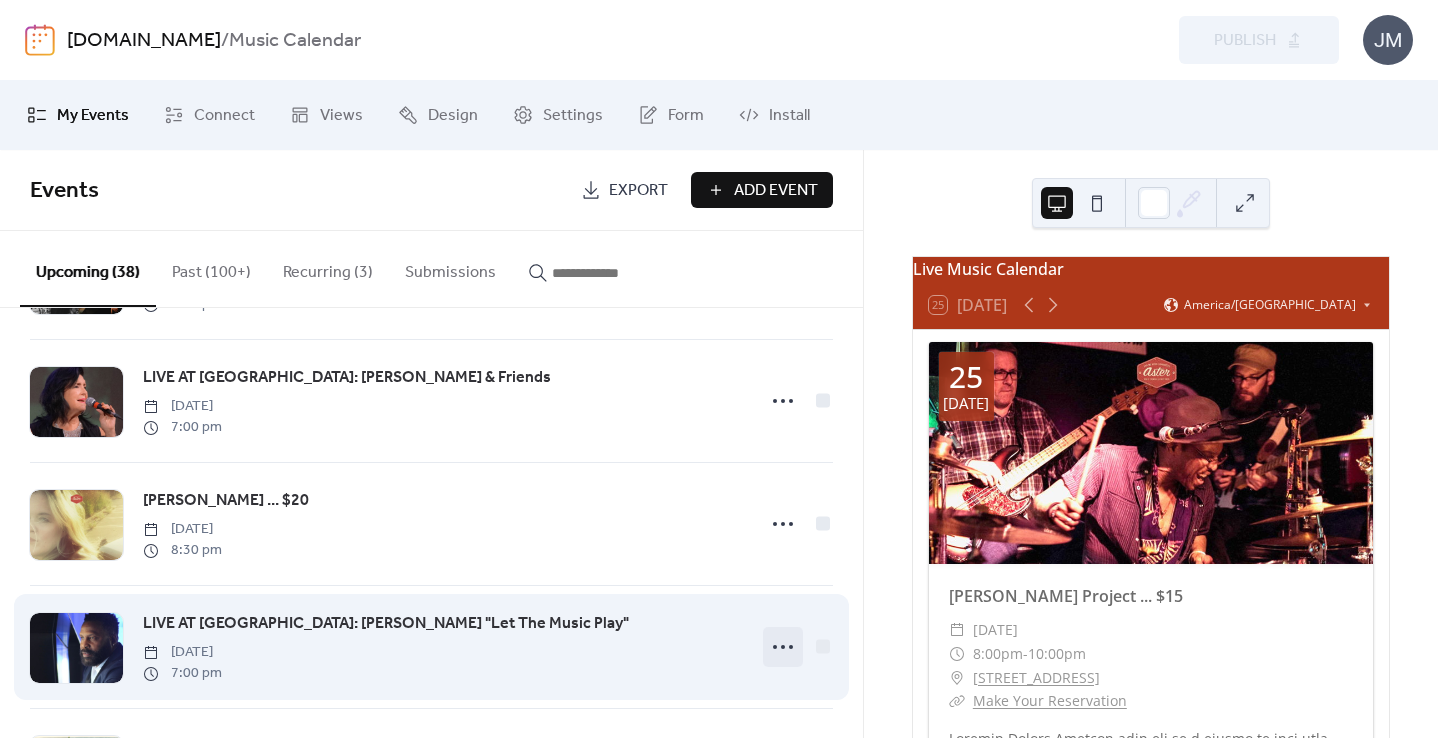click 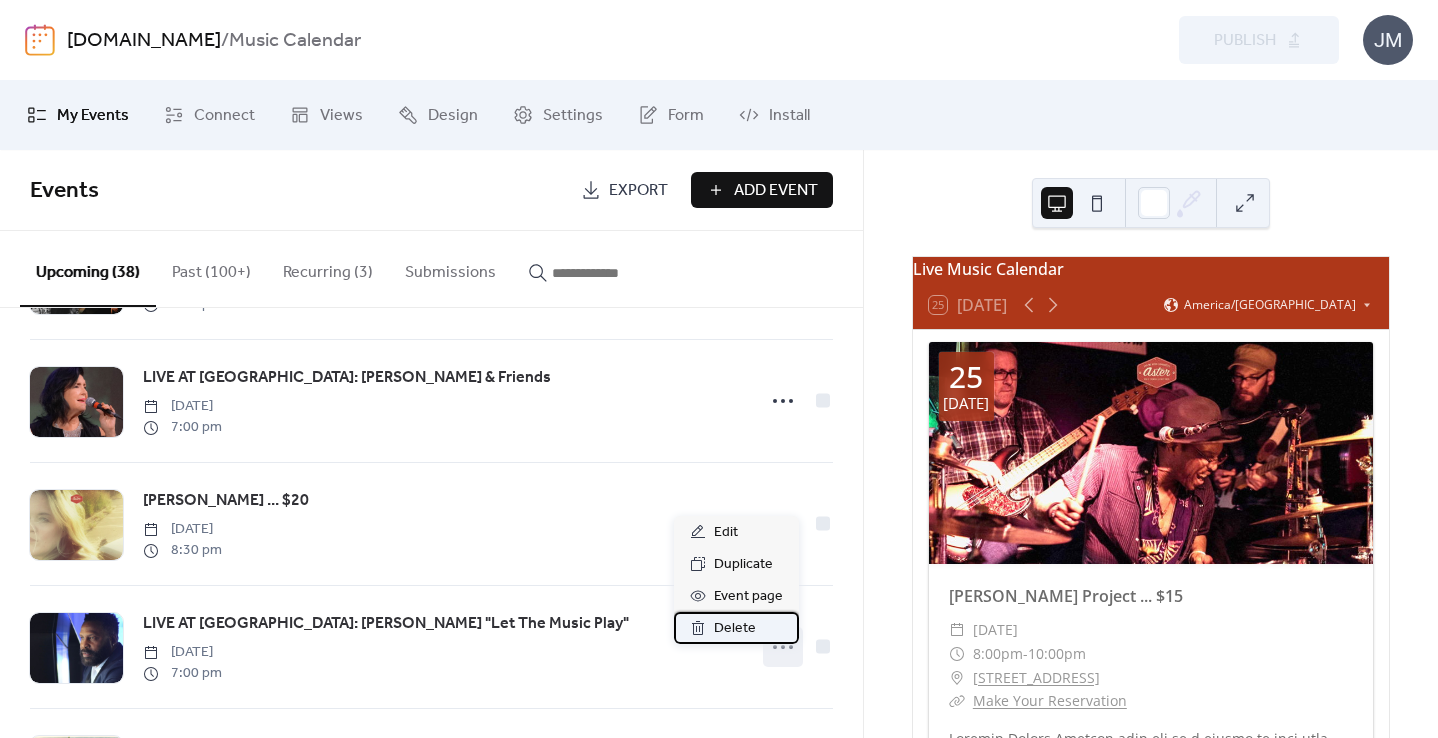 click on "Delete" at bounding box center [735, 629] 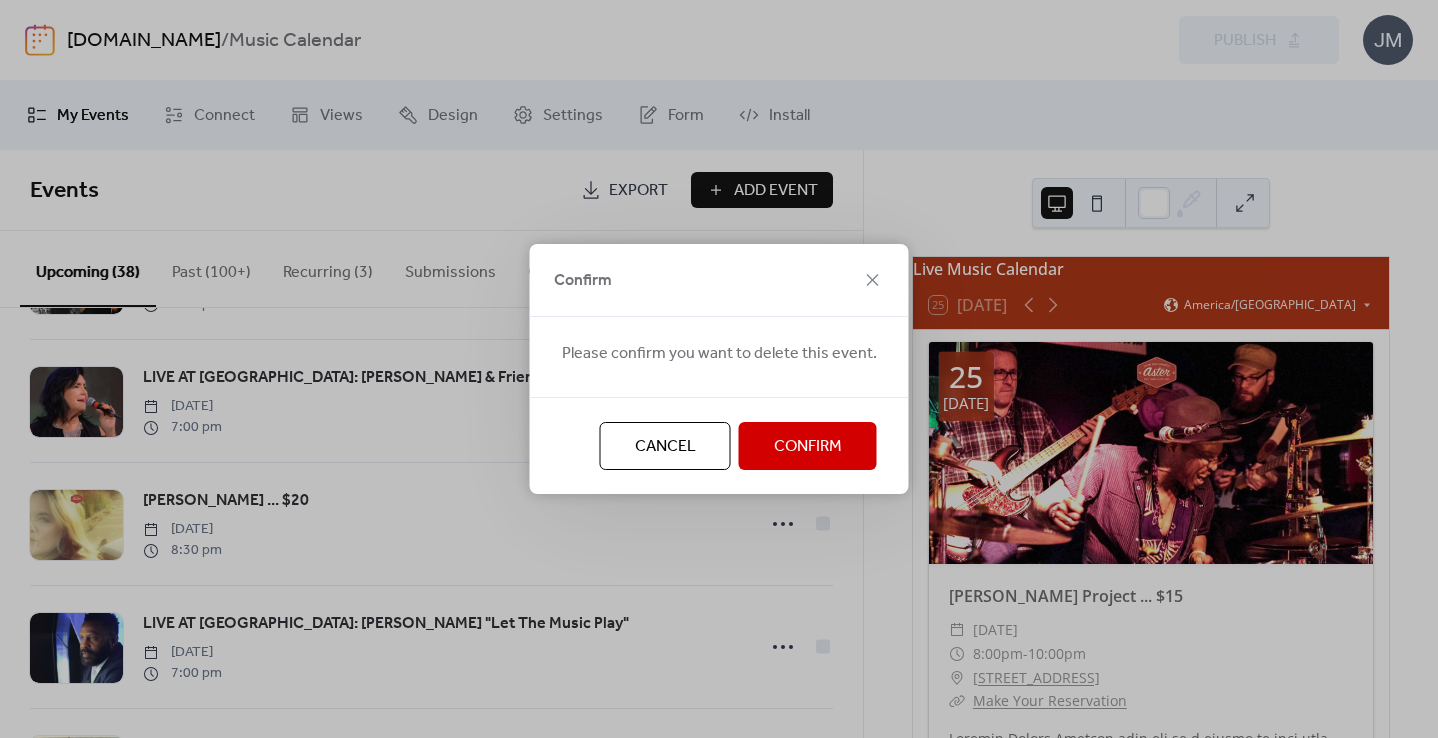 click on "Cancel" at bounding box center [665, 447] 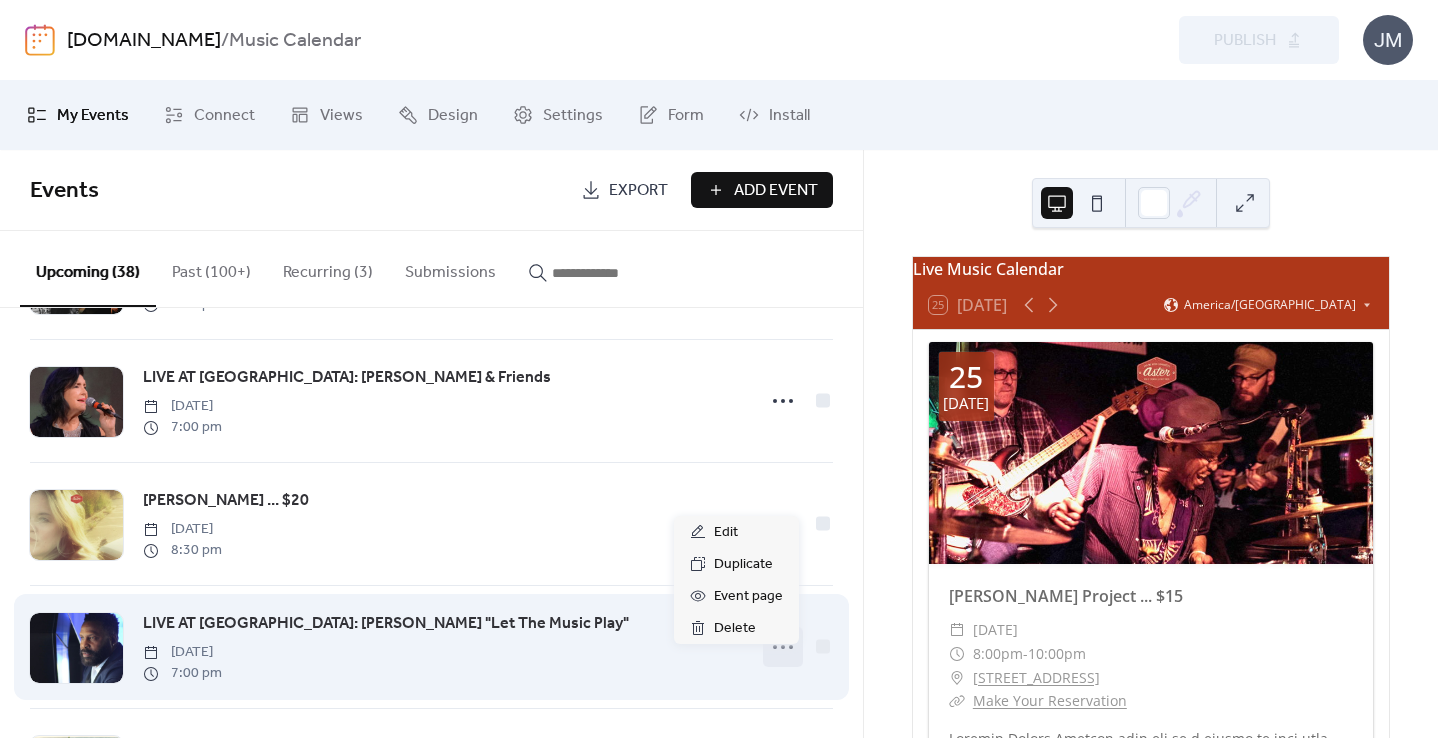 click 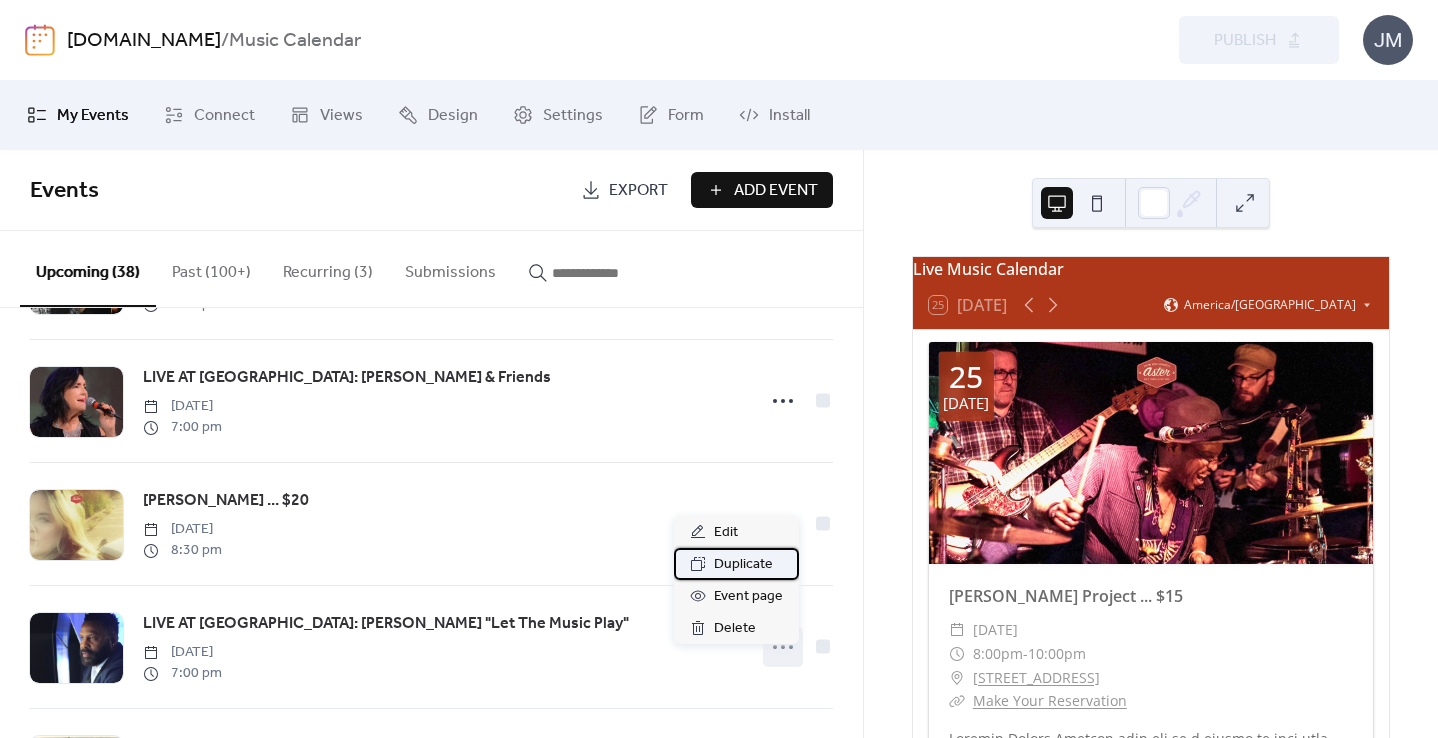 click on "Duplicate" at bounding box center [743, 565] 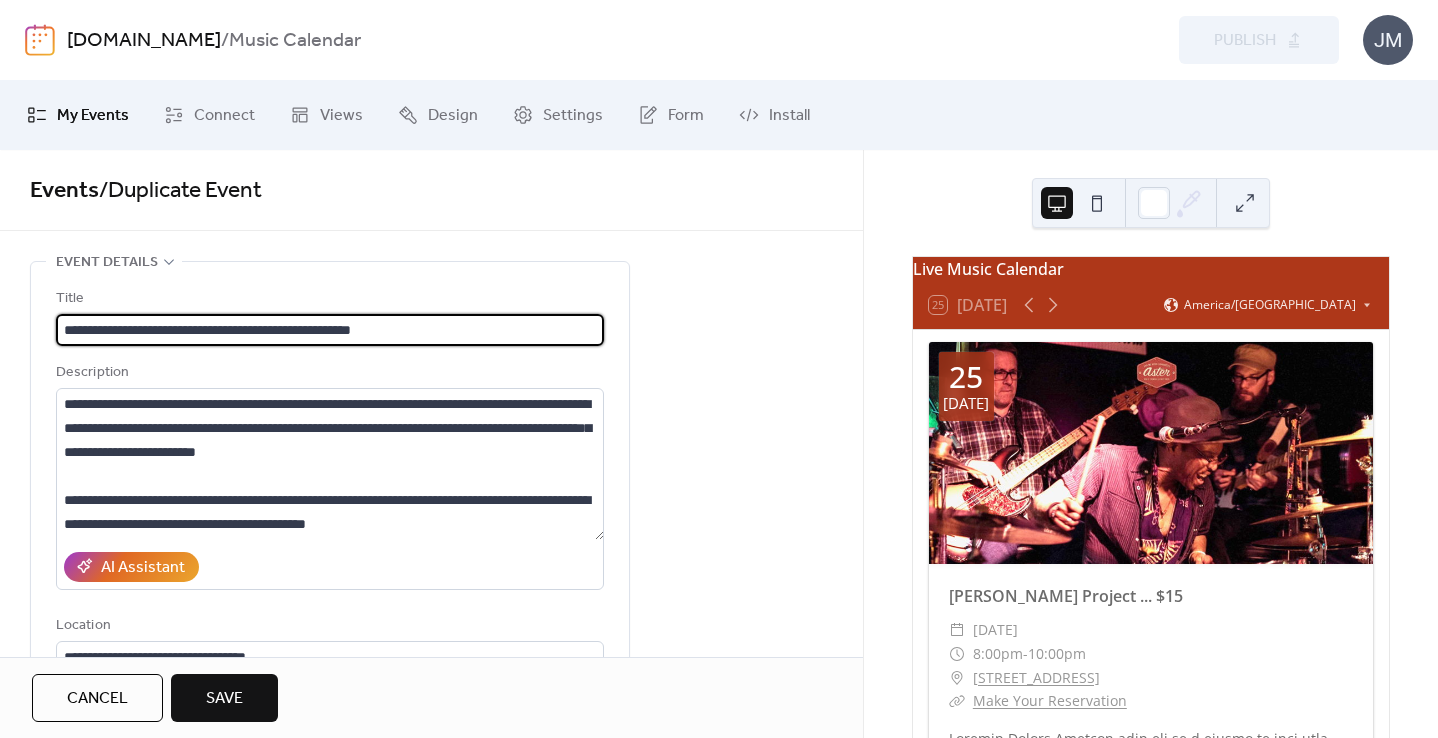 type on "**********" 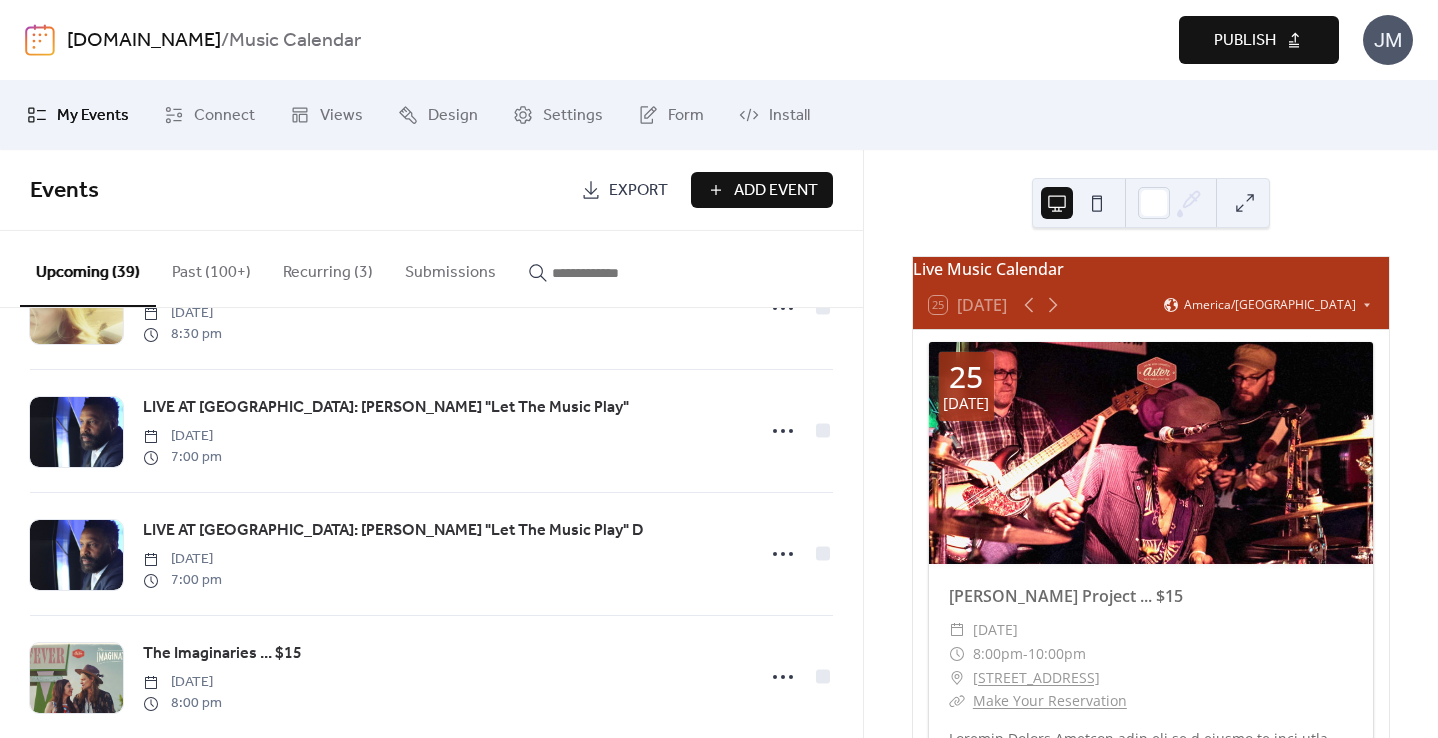 scroll, scrollTop: 4140, scrollLeft: 0, axis: vertical 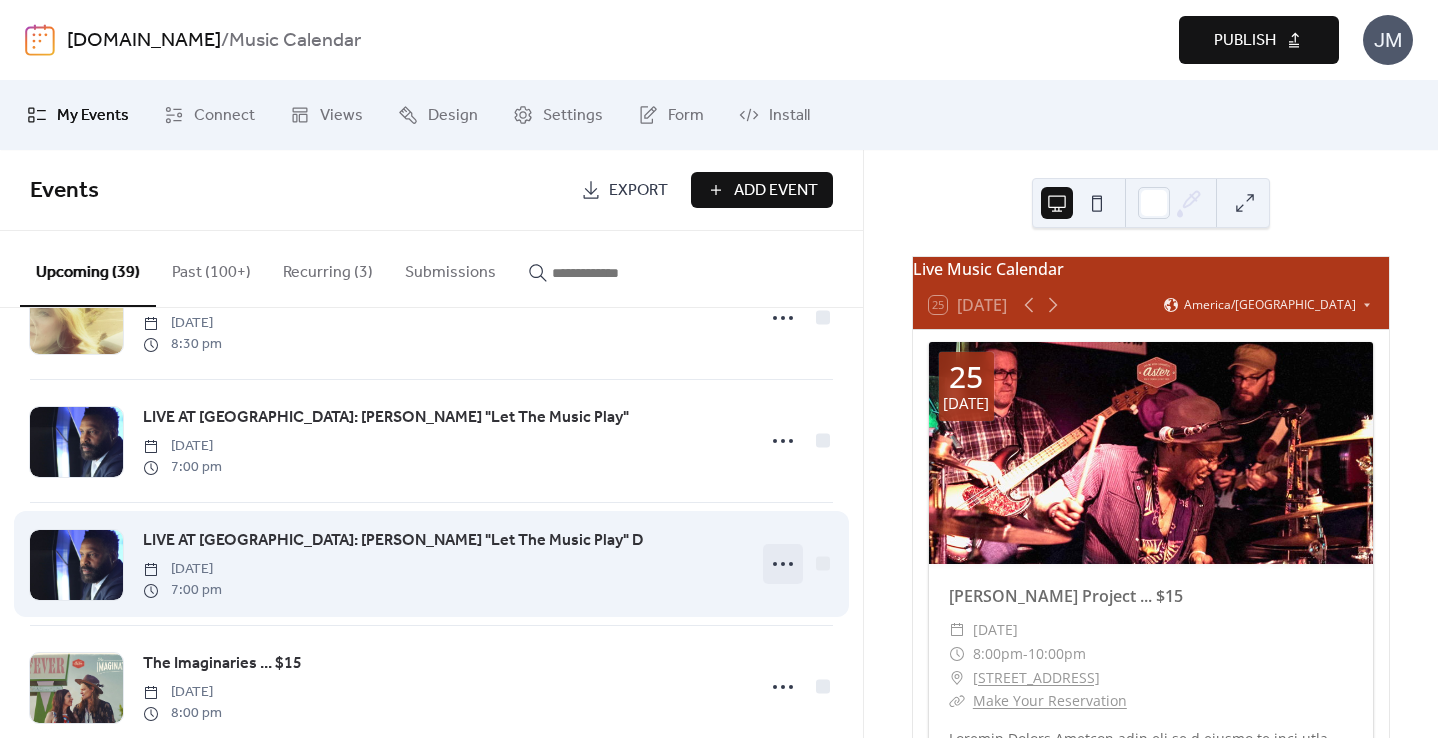 click 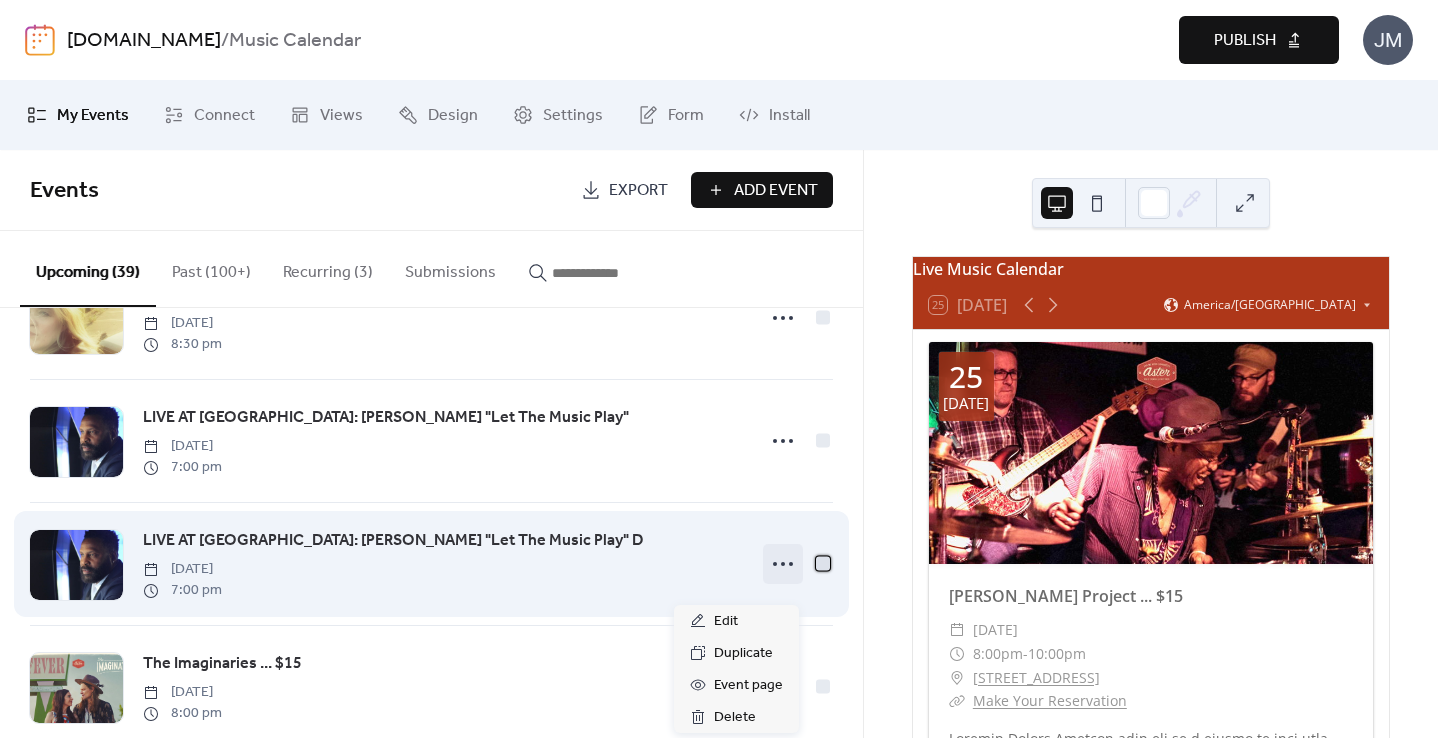 click at bounding box center [823, 563] 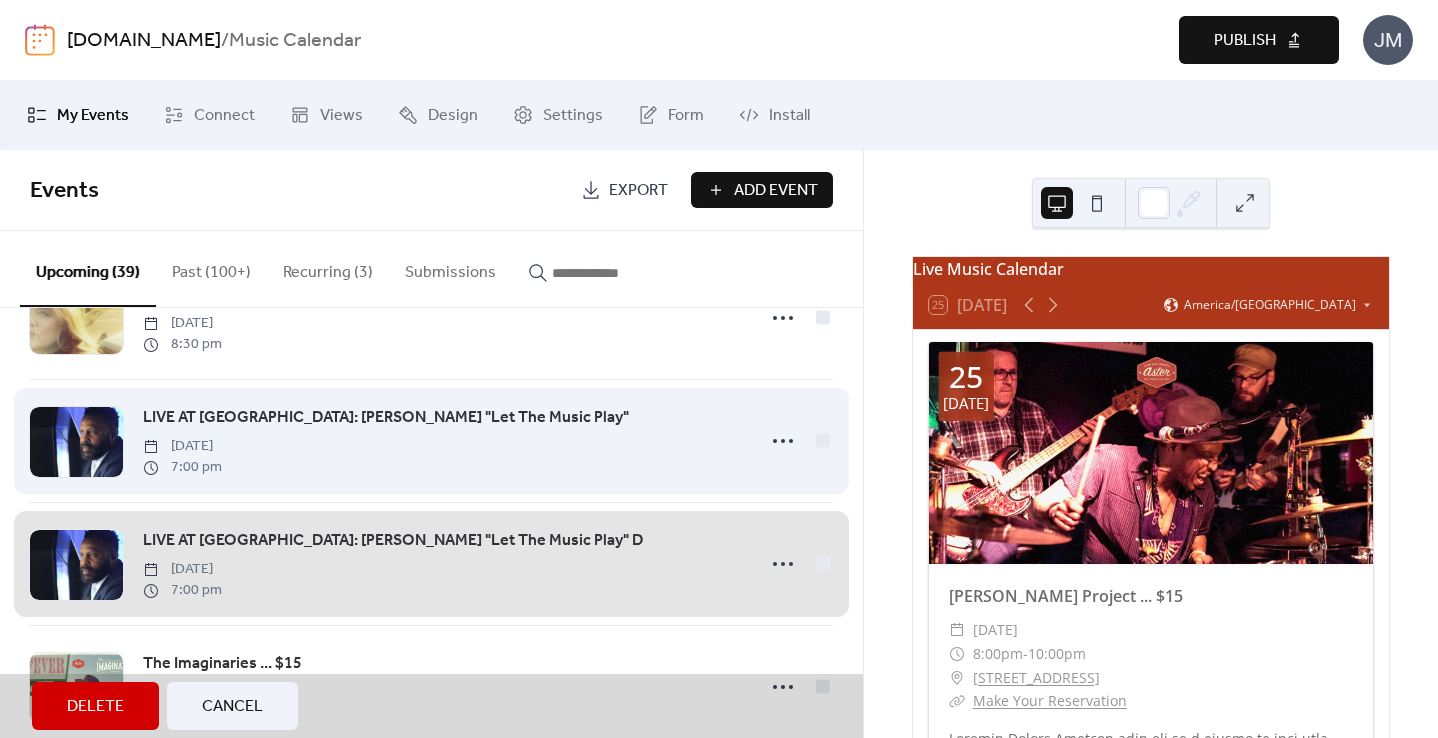 click on "LIVE AT ASTER HOUSE: Johnnie Brown "Let The Music Play" Sunday, September 21, 2025 7:00 pm" at bounding box center (431, 440) 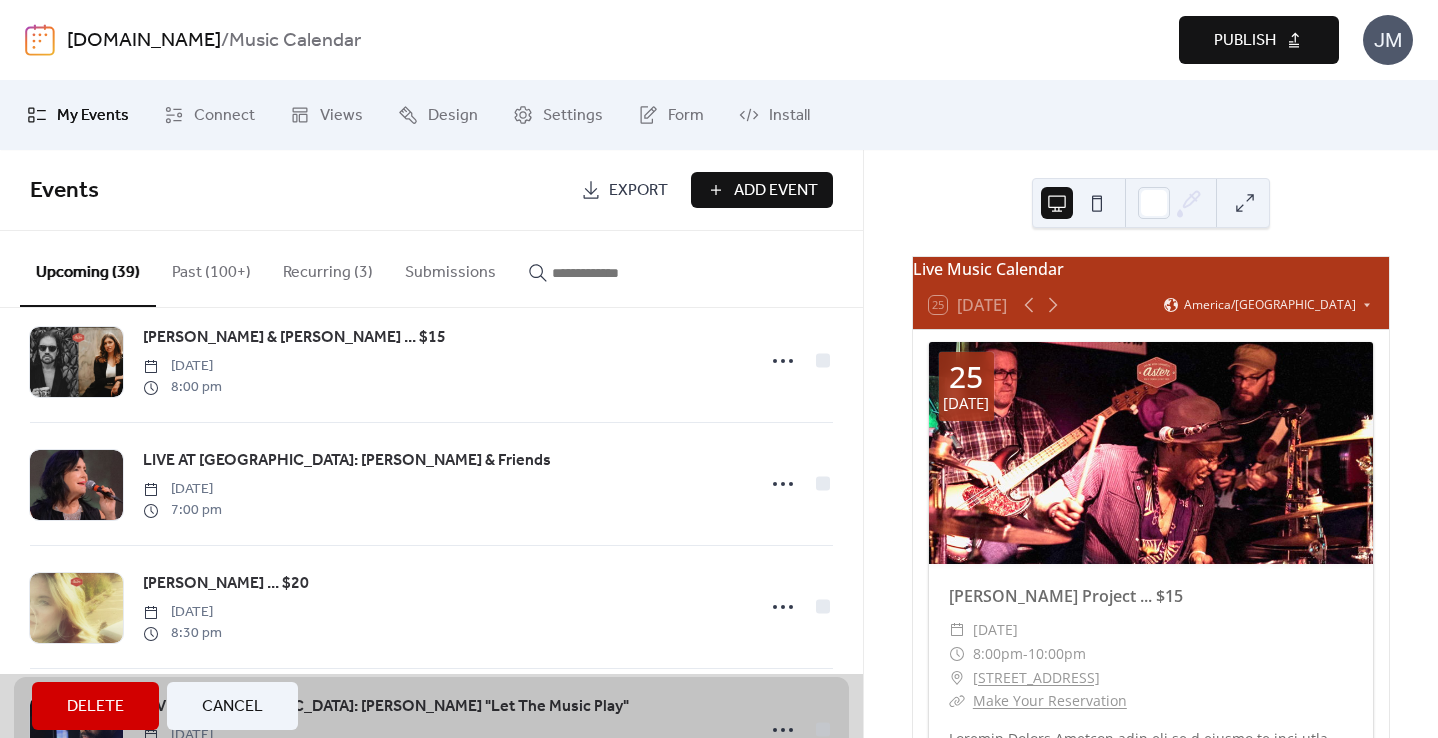 scroll, scrollTop: 3850, scrollLeft: 0, axis: vertical 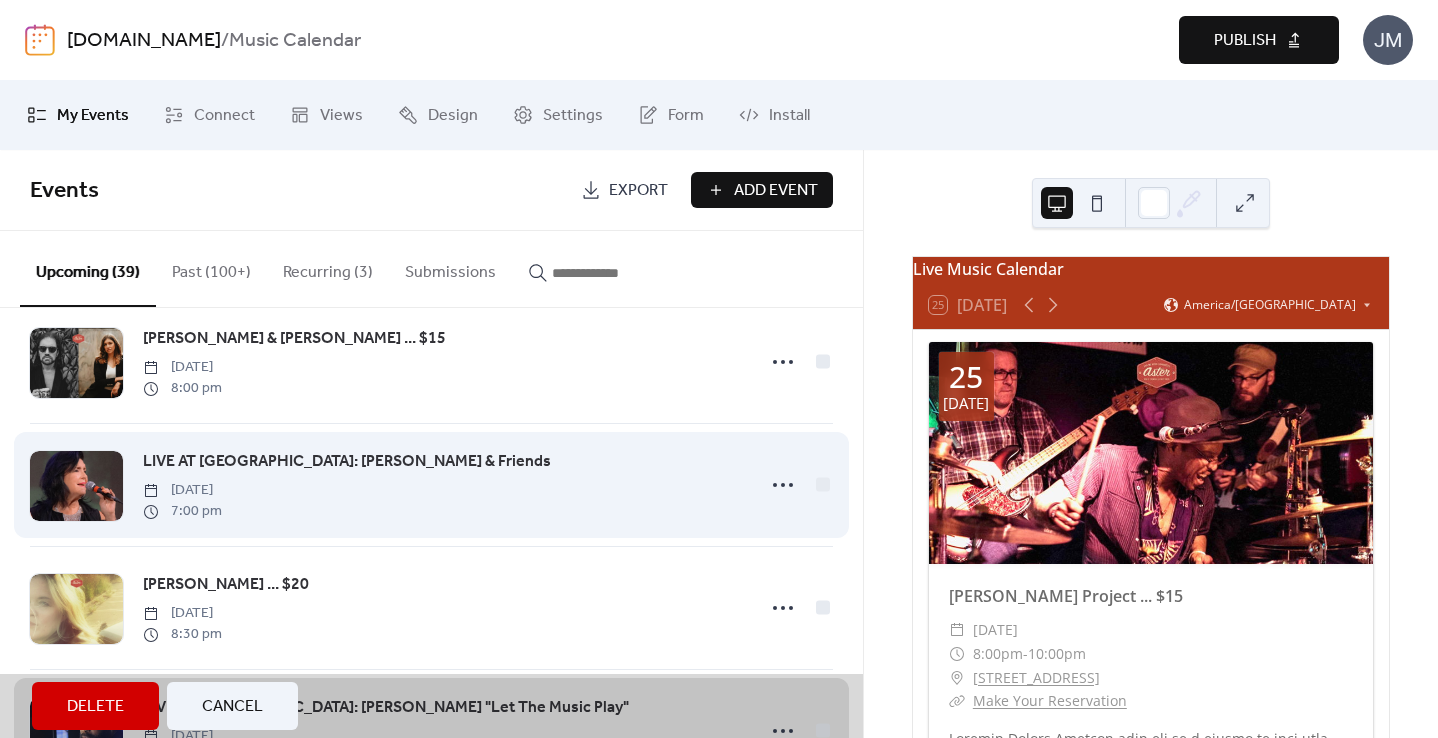 click on "LIVE AT ASTER HOUSE: Patty Peterson & Friends Friday, September 19, 2025 7:00 pm" at bounding box center (431, 484) 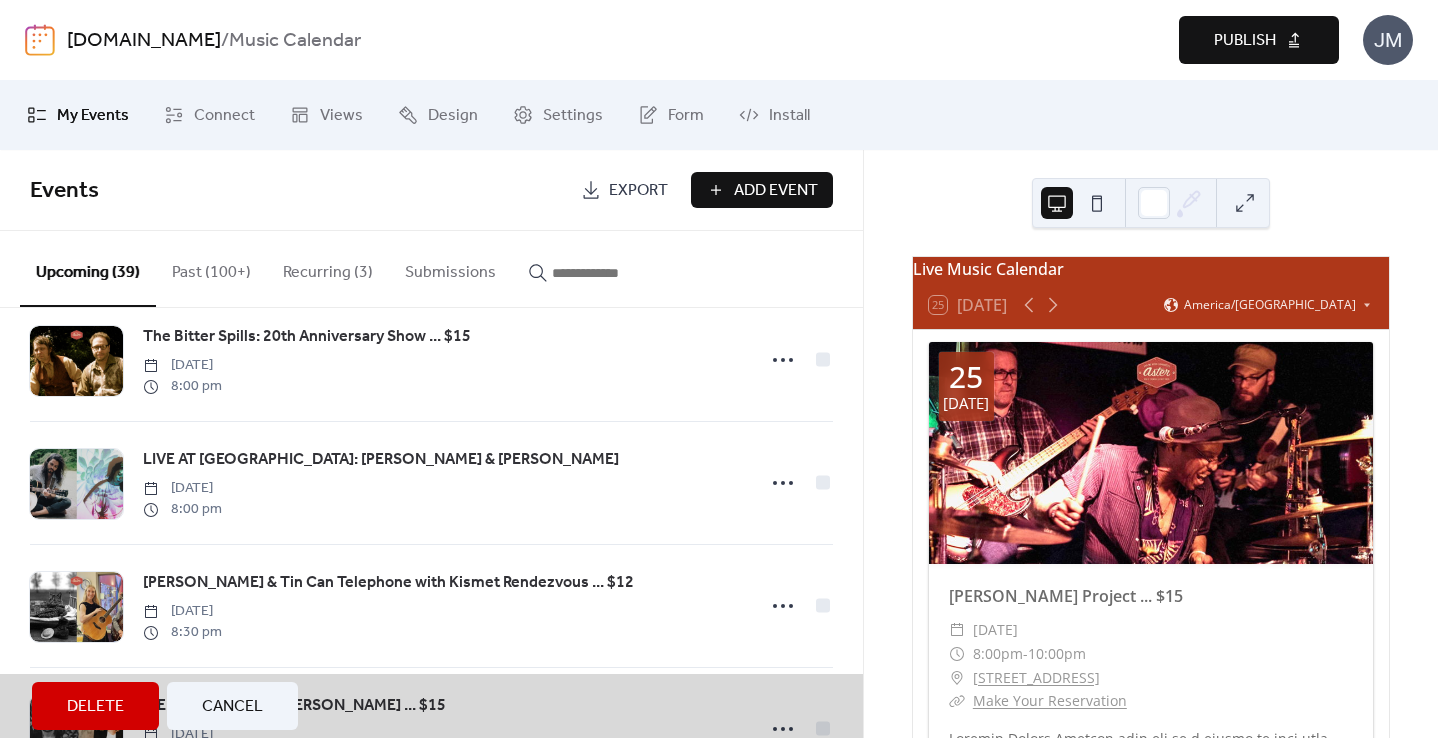 click on "LIVE AT ASTER HOUSE: Dan Rodriguez & Heather Maloney Friday, September 12, 2025 8:00 pm" at bounding box center [431, 482] 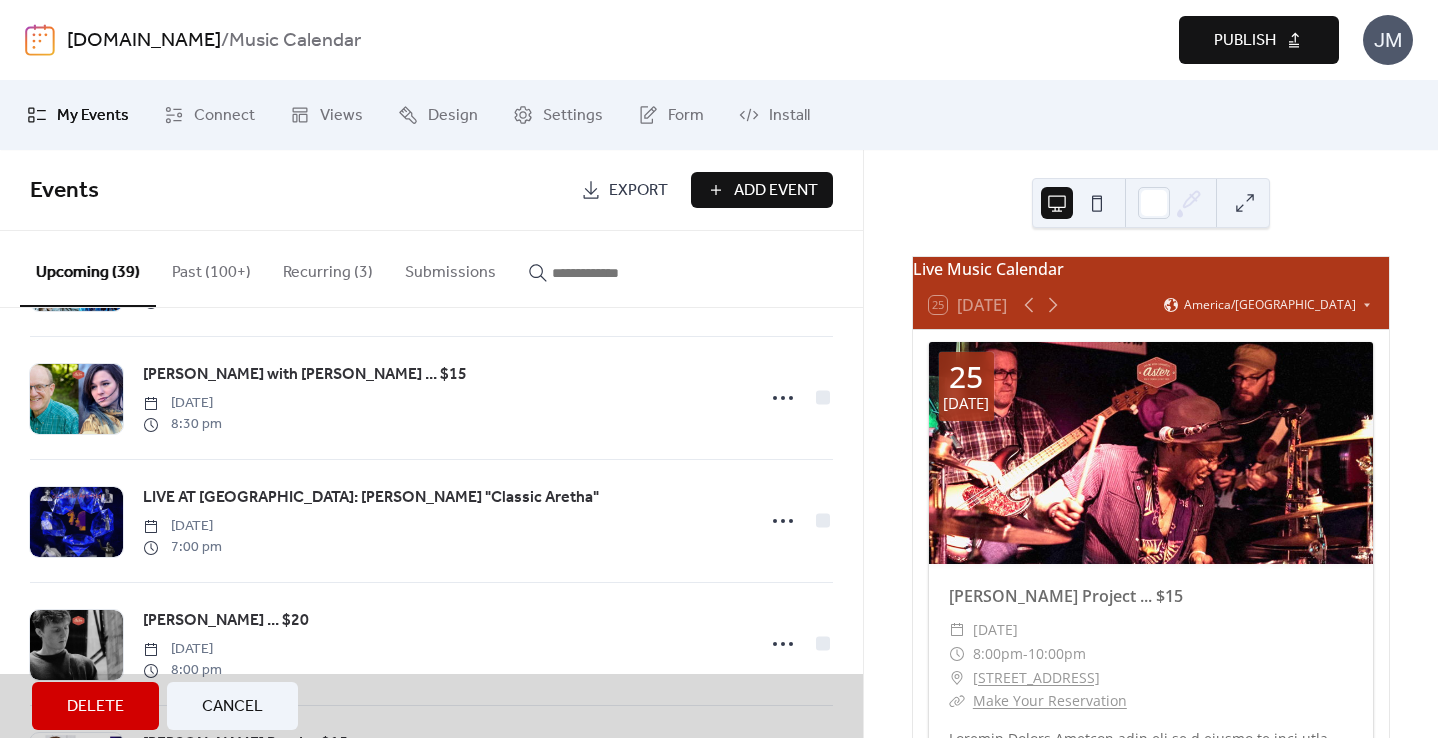 scroll, scrollTop: 1715, scrollLeft: 0, axis: vertical 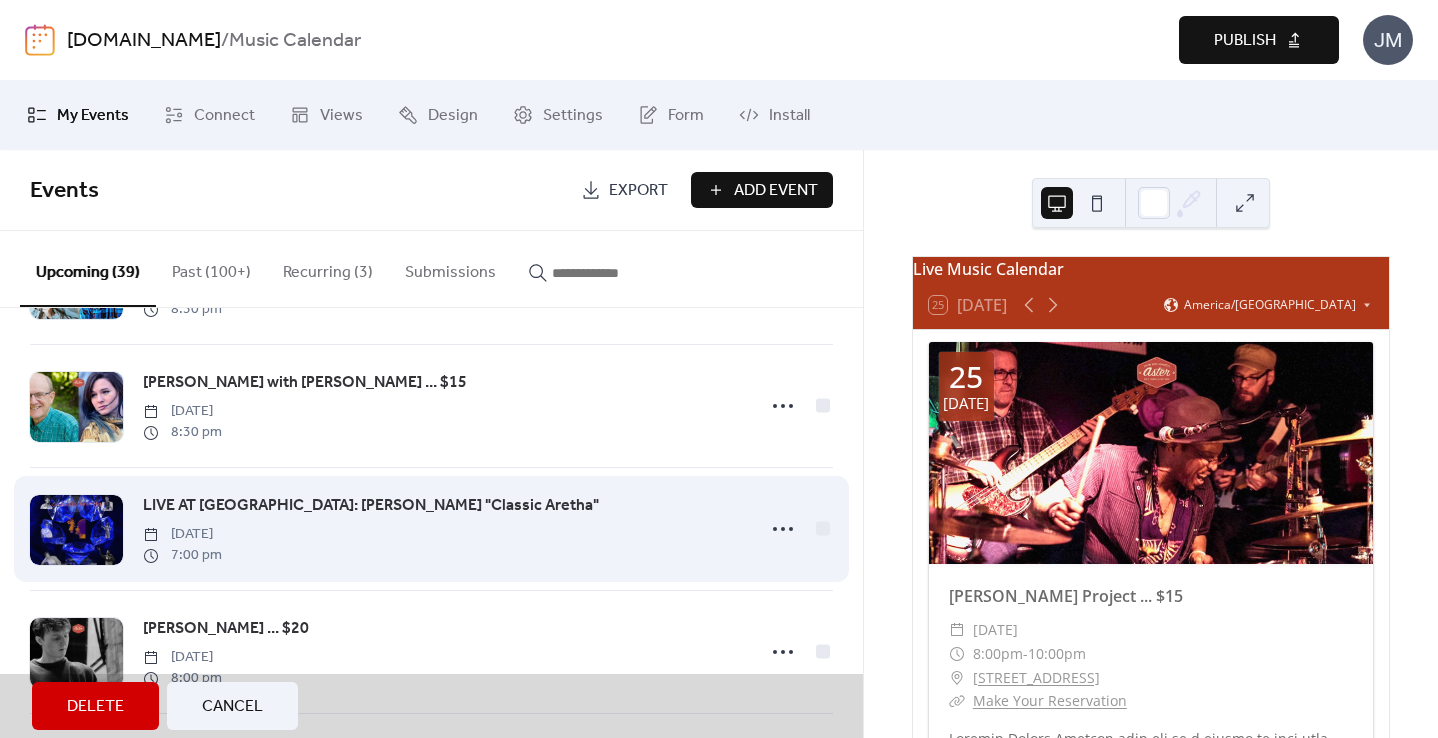 click on "LIVE AT ASTER HOUSE: Kathleen Johnson "Classic Aretha" Sunday, August 17, 2025 7:00 pm" at bounding box center (431, 528) 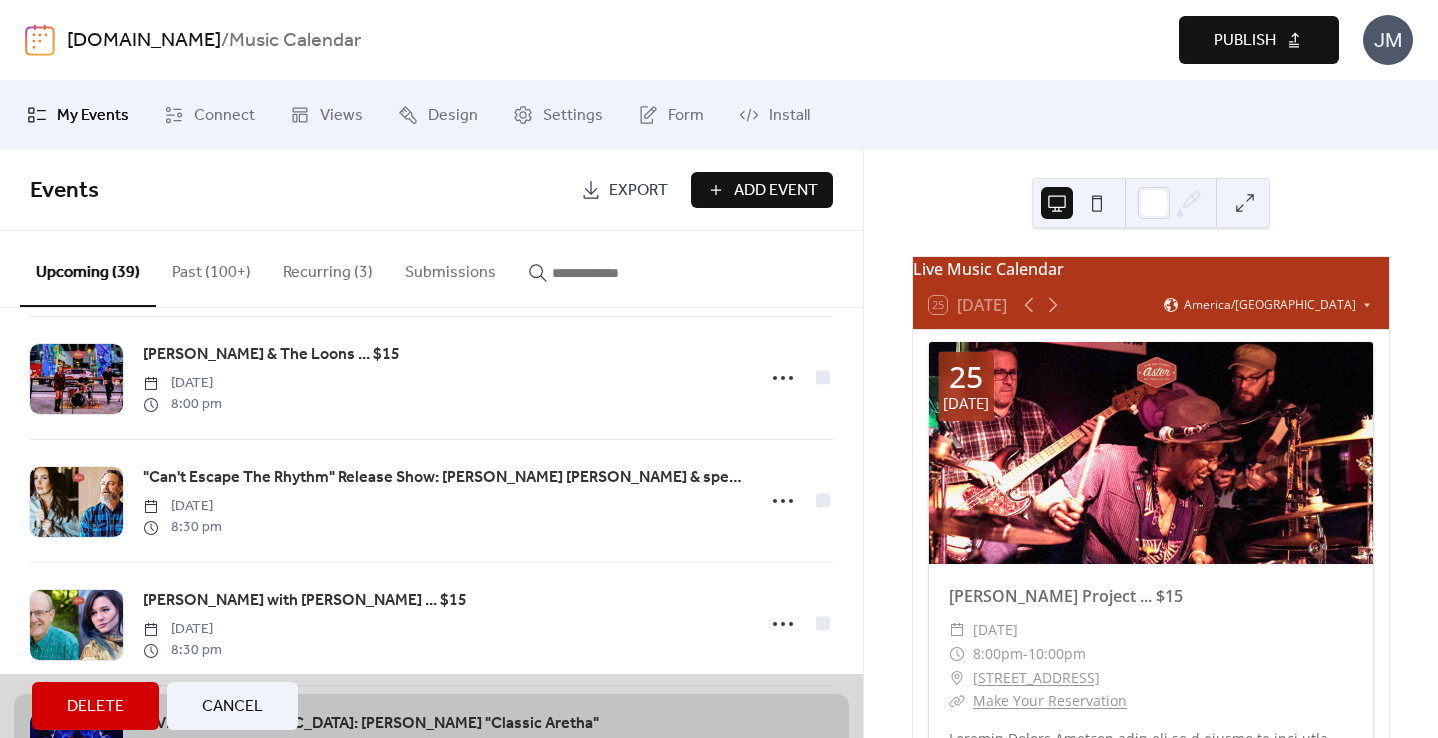 scroll, scrollTop: 1080, scrollLeft: 0, axis: vertical 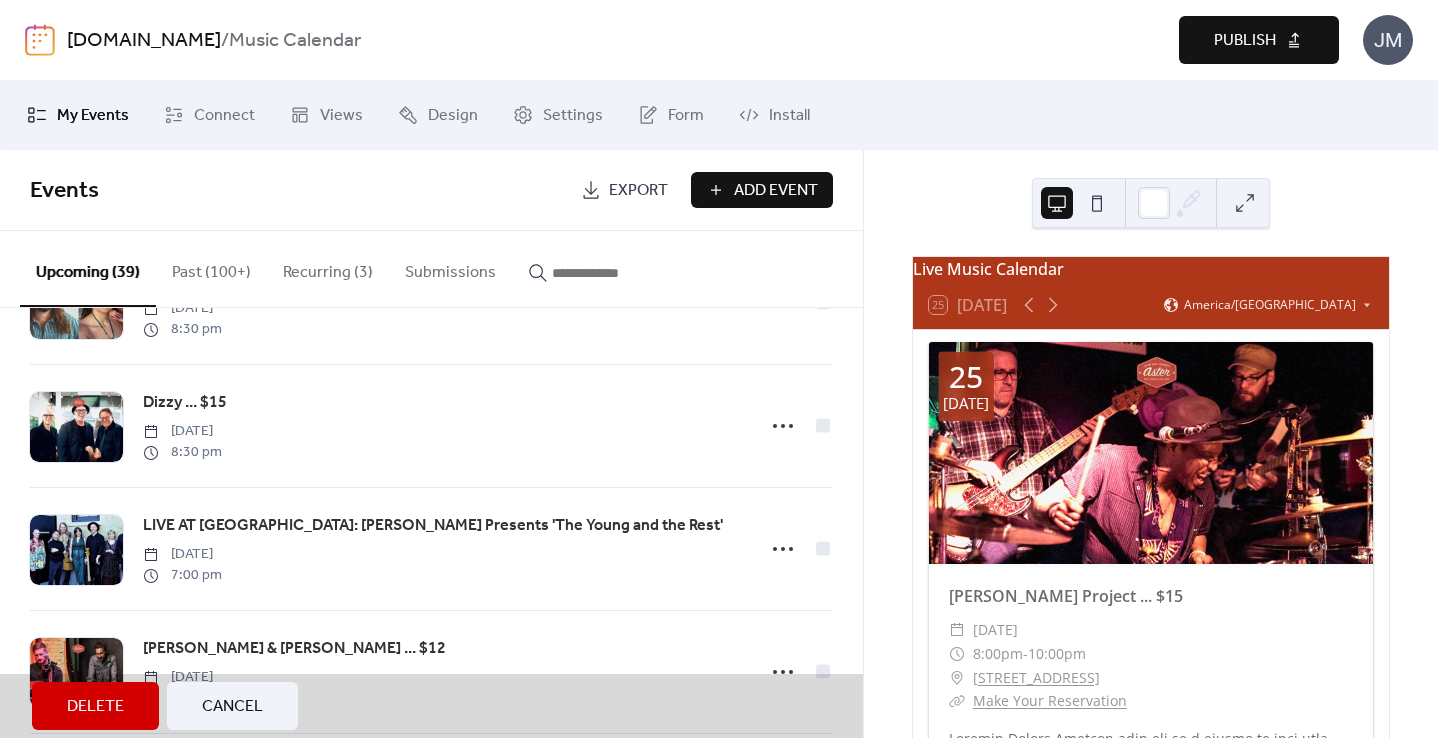 click on "Delete" at bounding box center (95, 707) 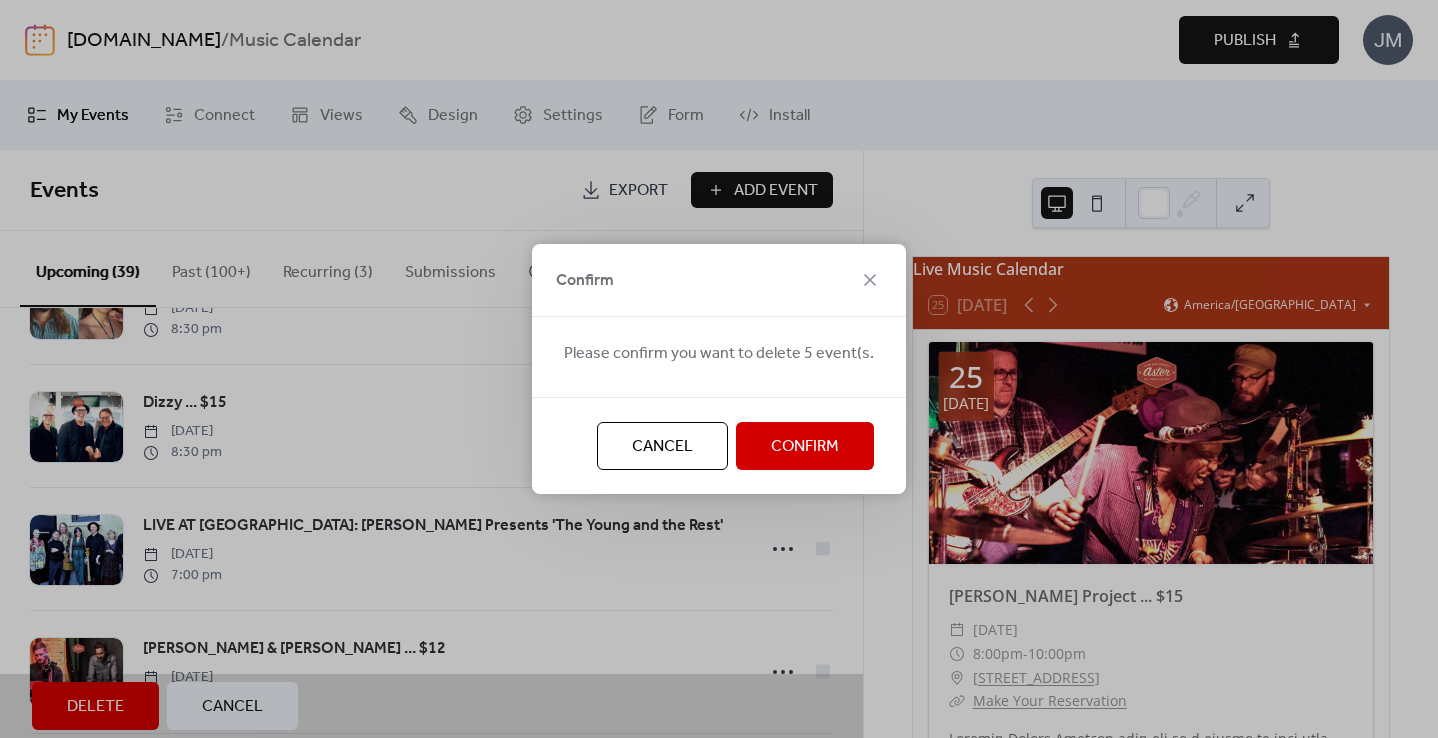 click on "Confirm" at bounding box center [805, 447] 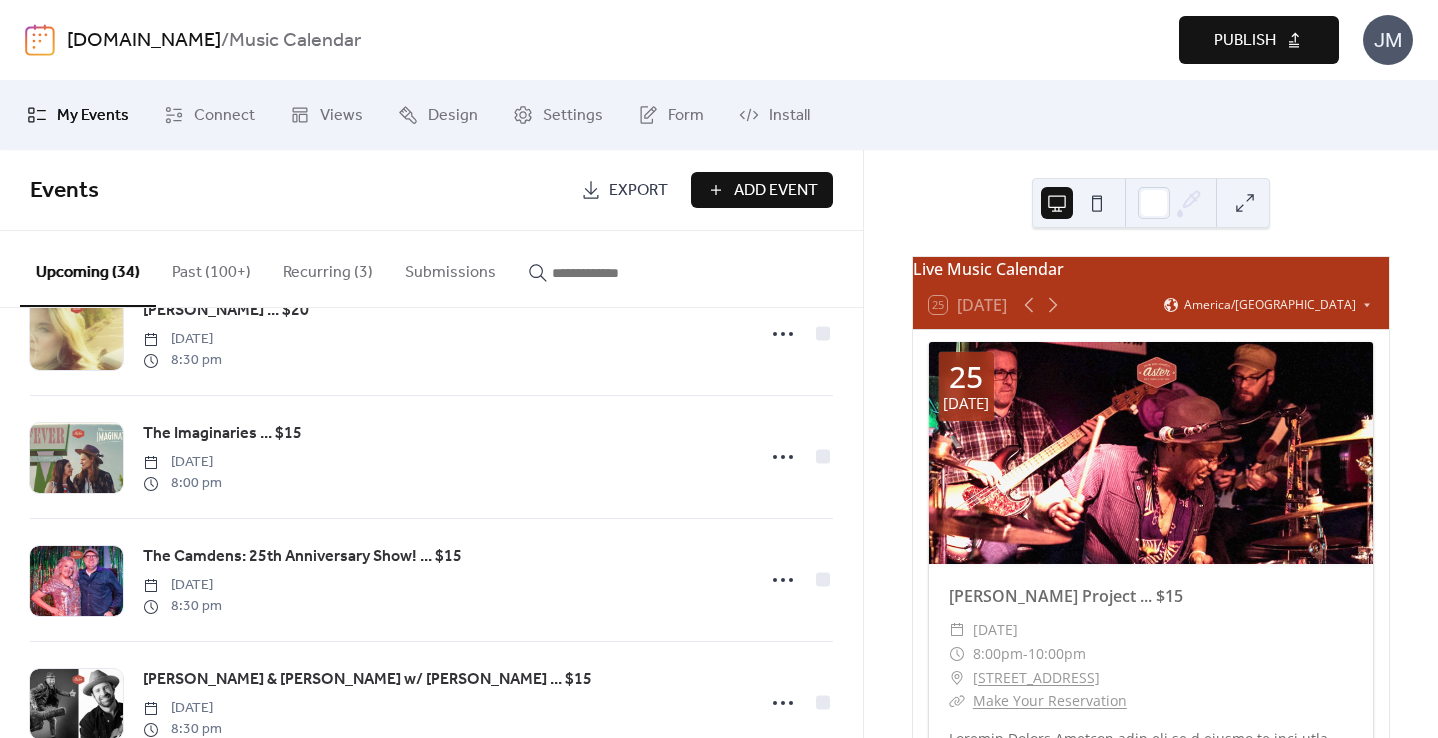 scroll, scrollTop: 3828, scrollLeft: 0, axis: vertical 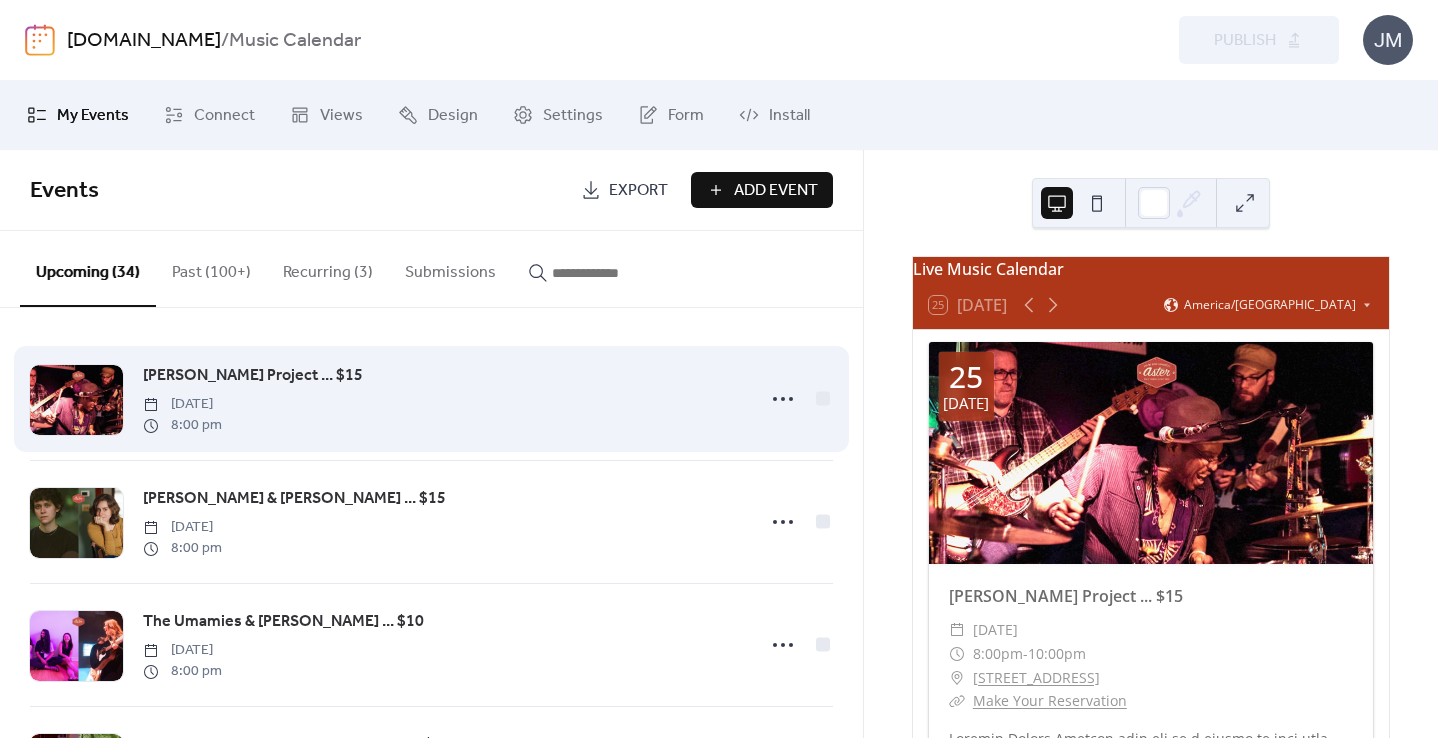 click on "[PERSON_NAME] Project ... $15" at bounding box center (253, 376) 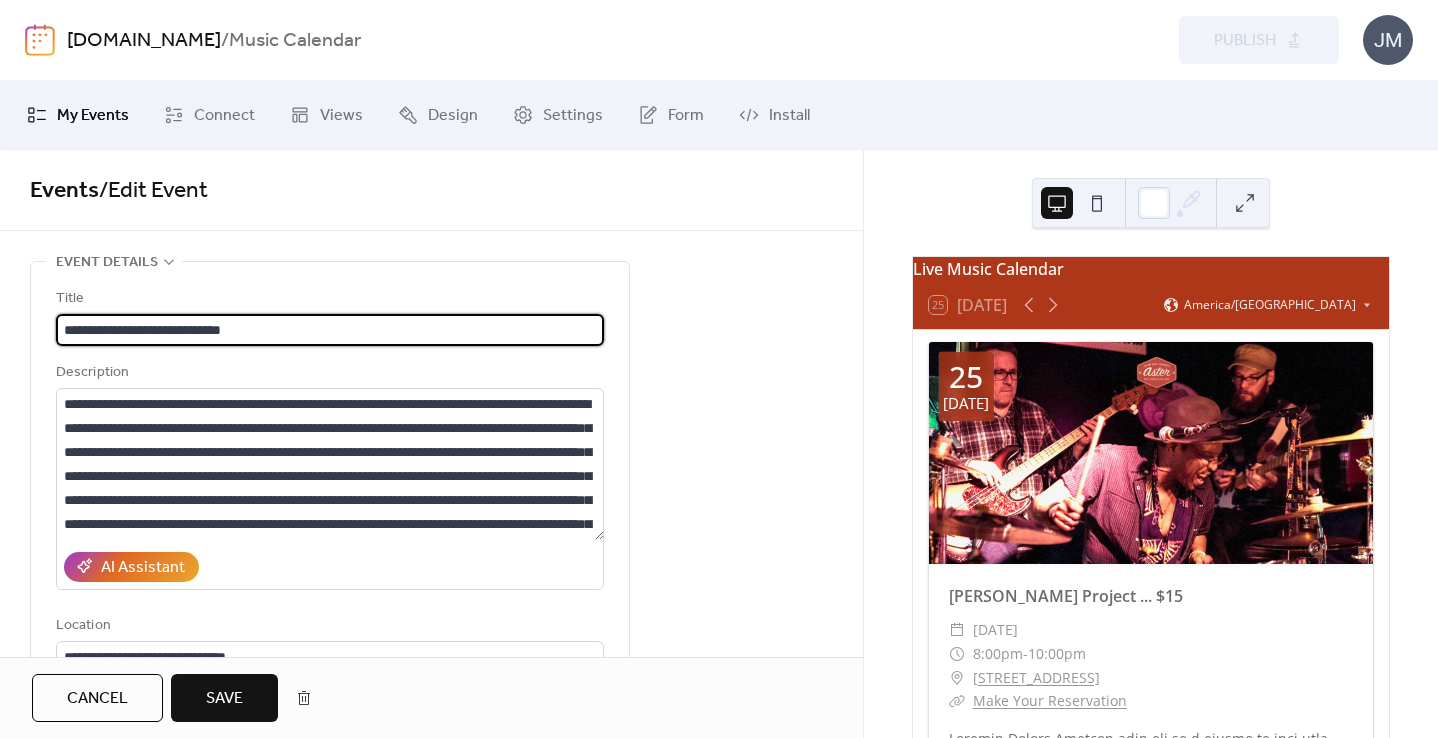 type on "**********" 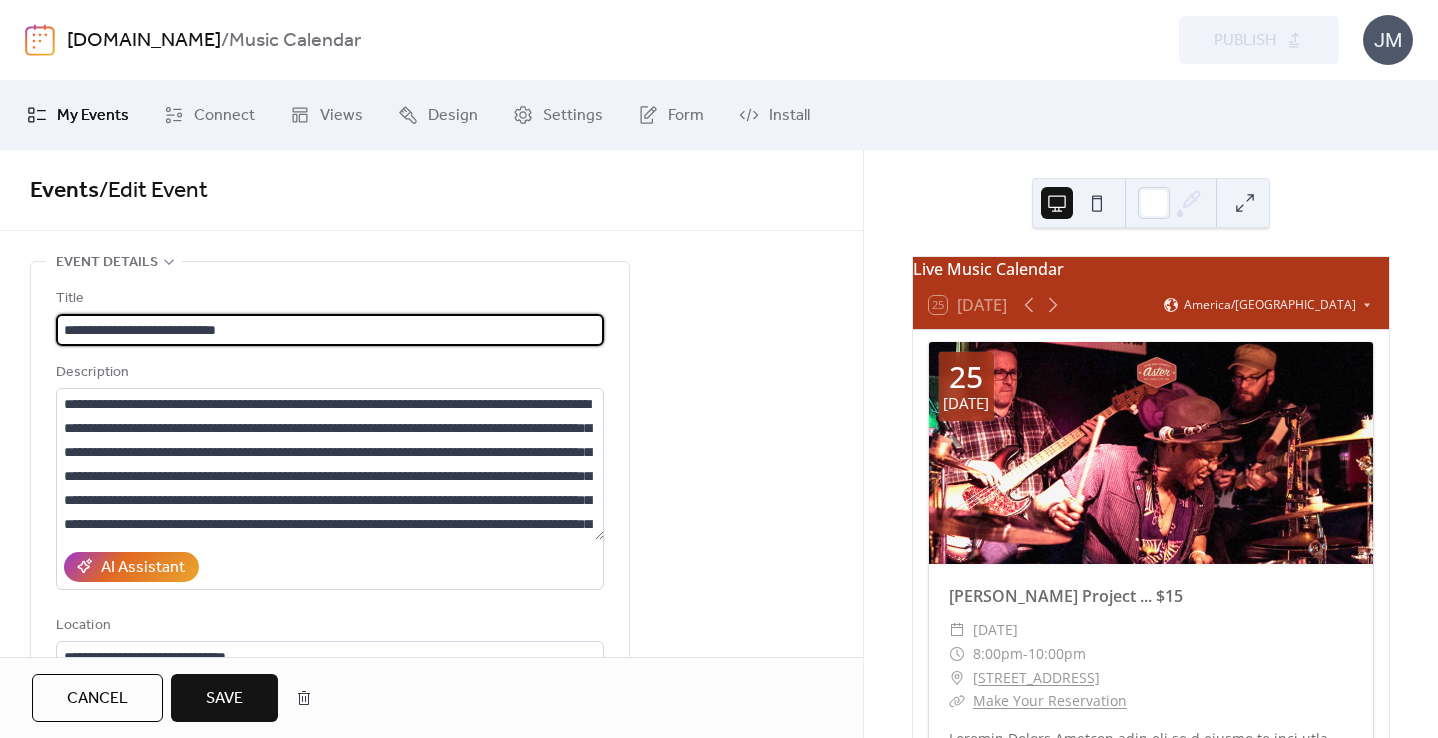 click on "Save" at bounding box center (224, 698) 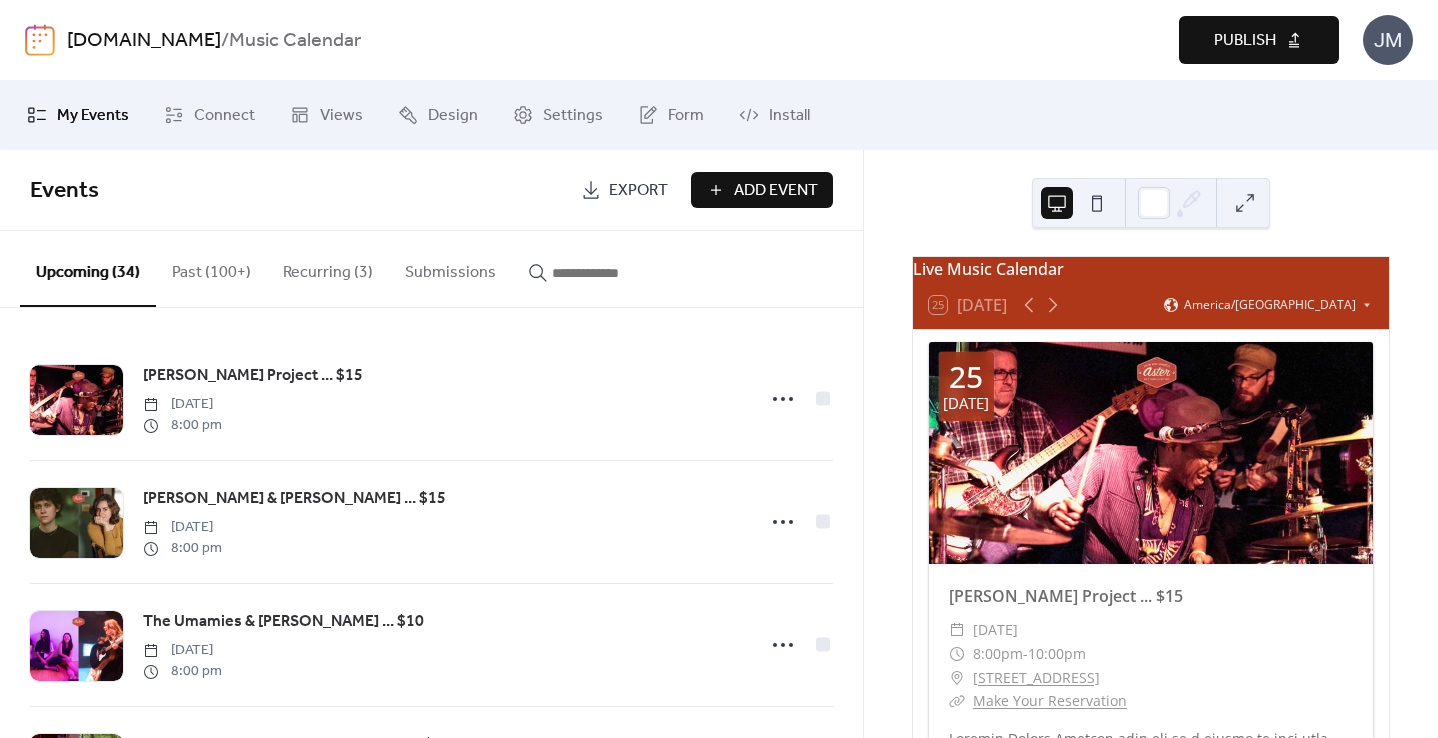 click on "Publish" at bounding box center (1245, 41) 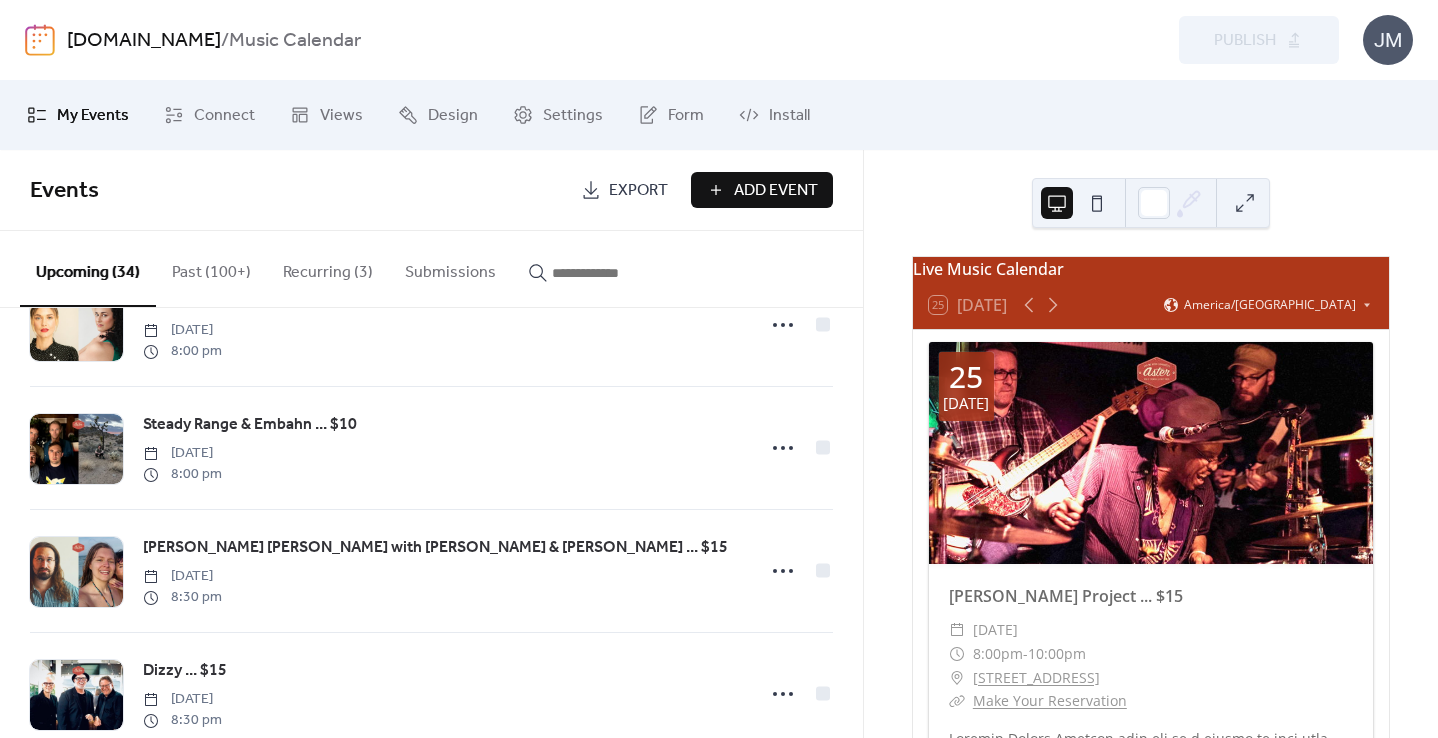 scroll, scrollTop: 0, scrollLeft: 0, axis: both 